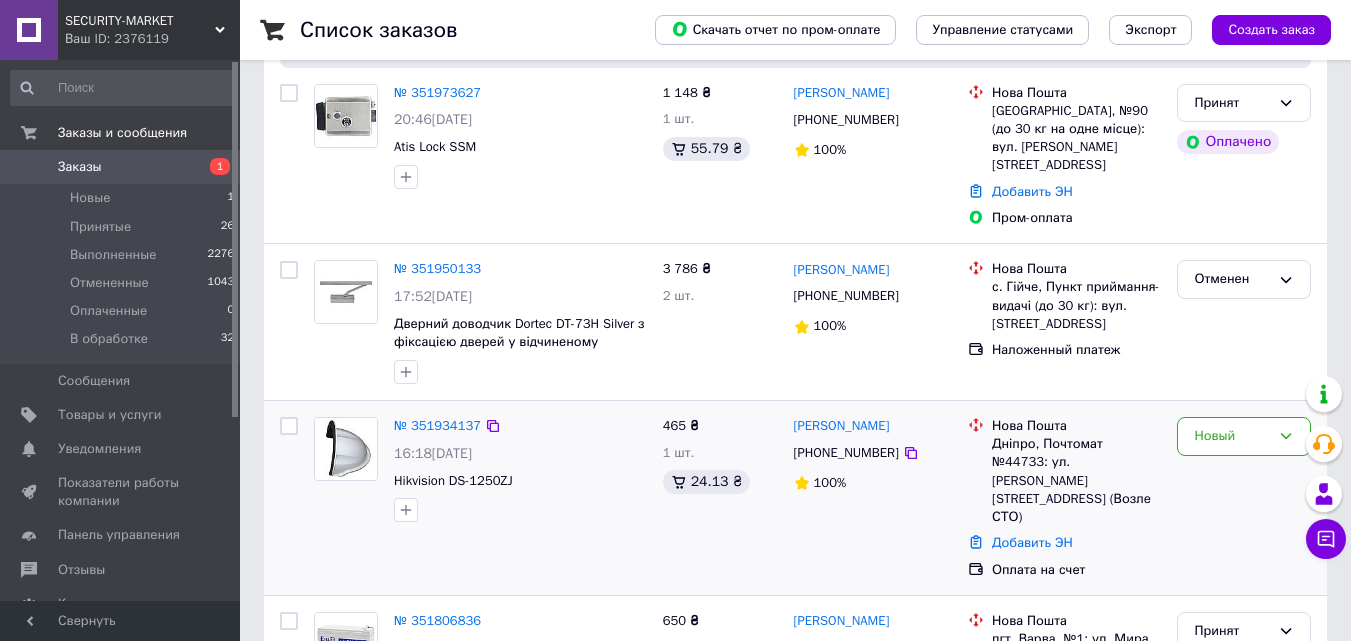 scroll, scrollTop: 100, scrollLeft: 0, axis: vertical 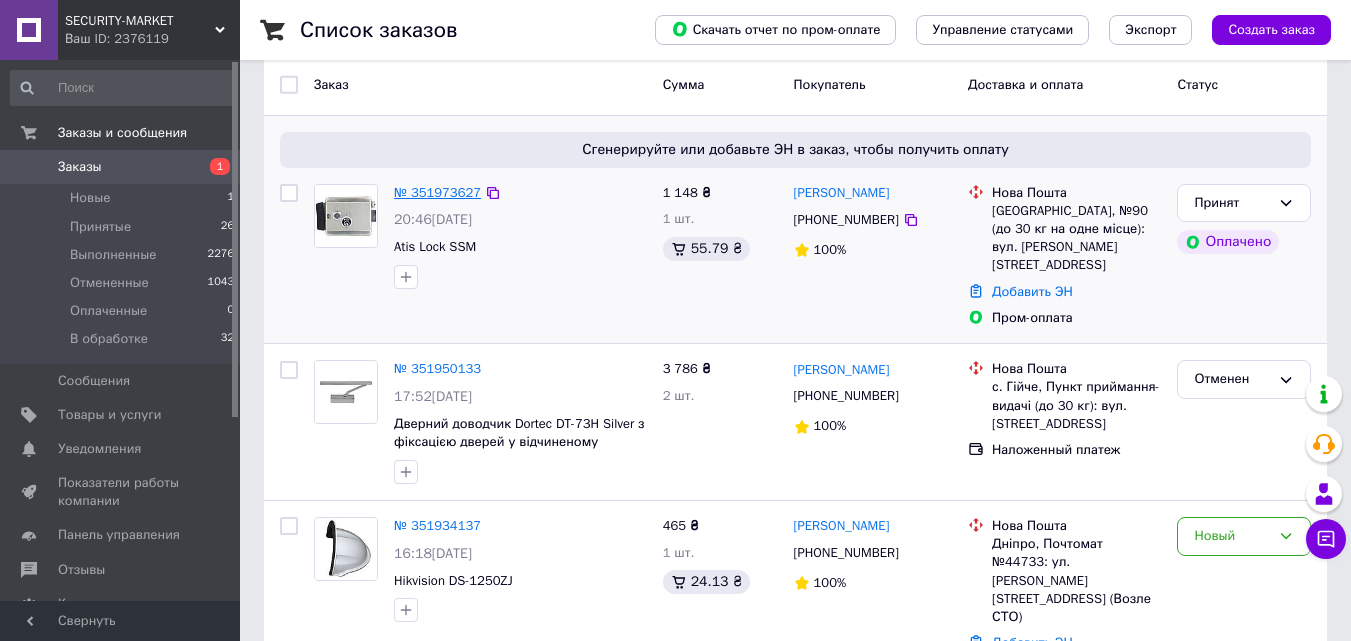 click on "№ 351973627" at bounding box center (437, 192) 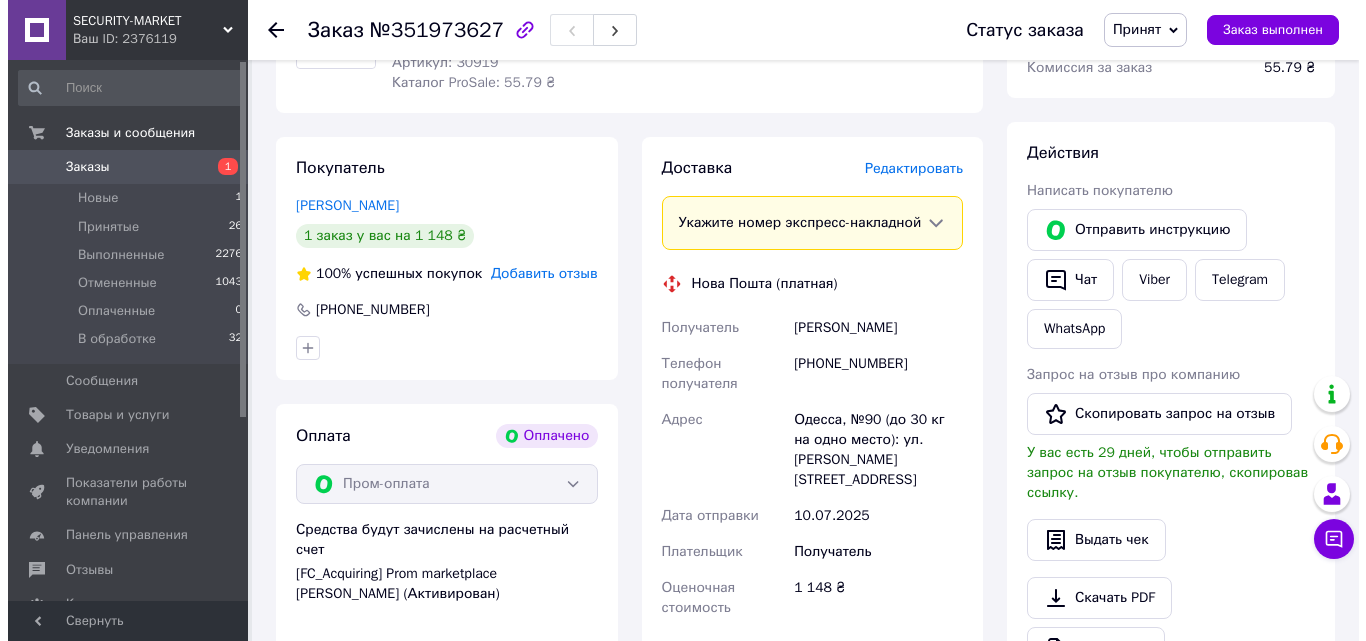 scroll, scrollTop: 800, scrollLeft: 0, axis: vertical 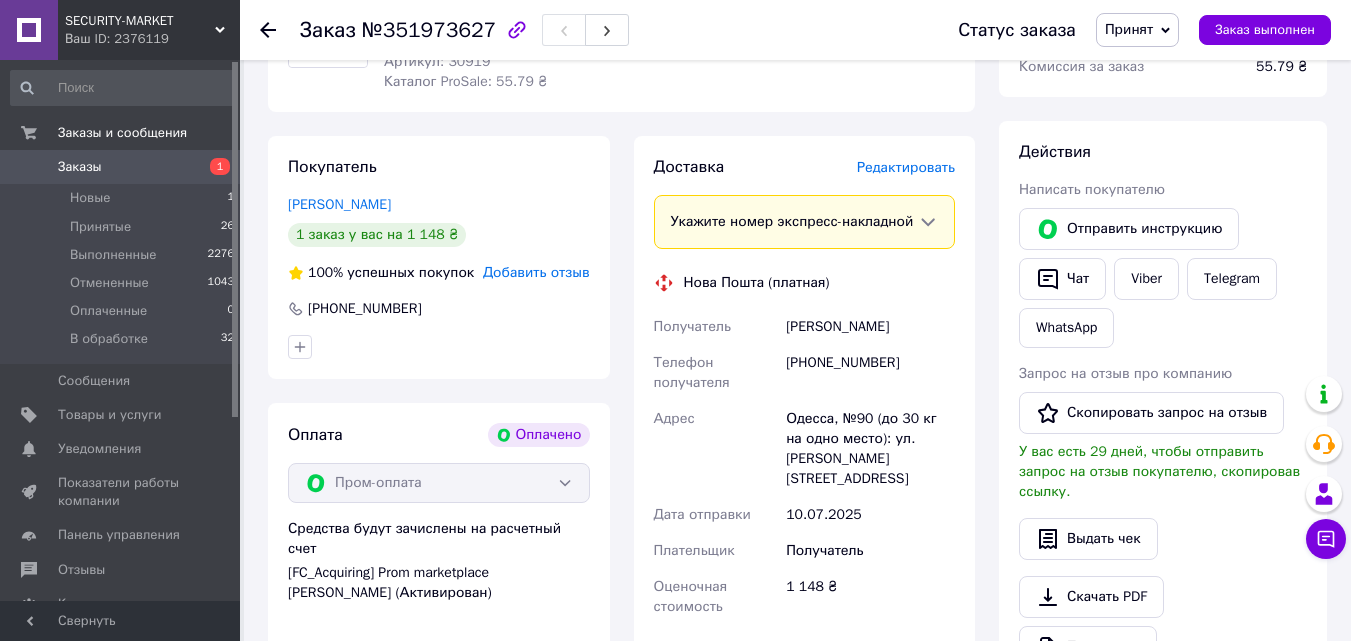 click on "Редактировать" at bounding box center [906, 167] 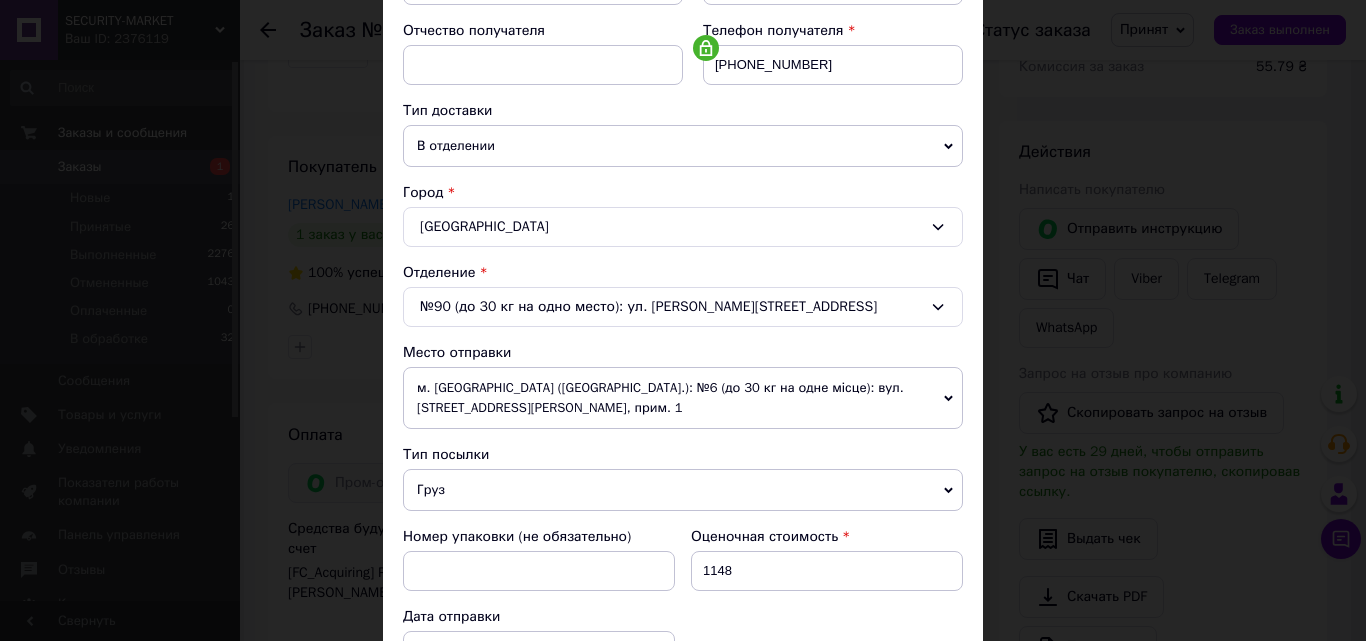 scroll, scrollTop: 400, scrollLeft: 0, axis: vertical 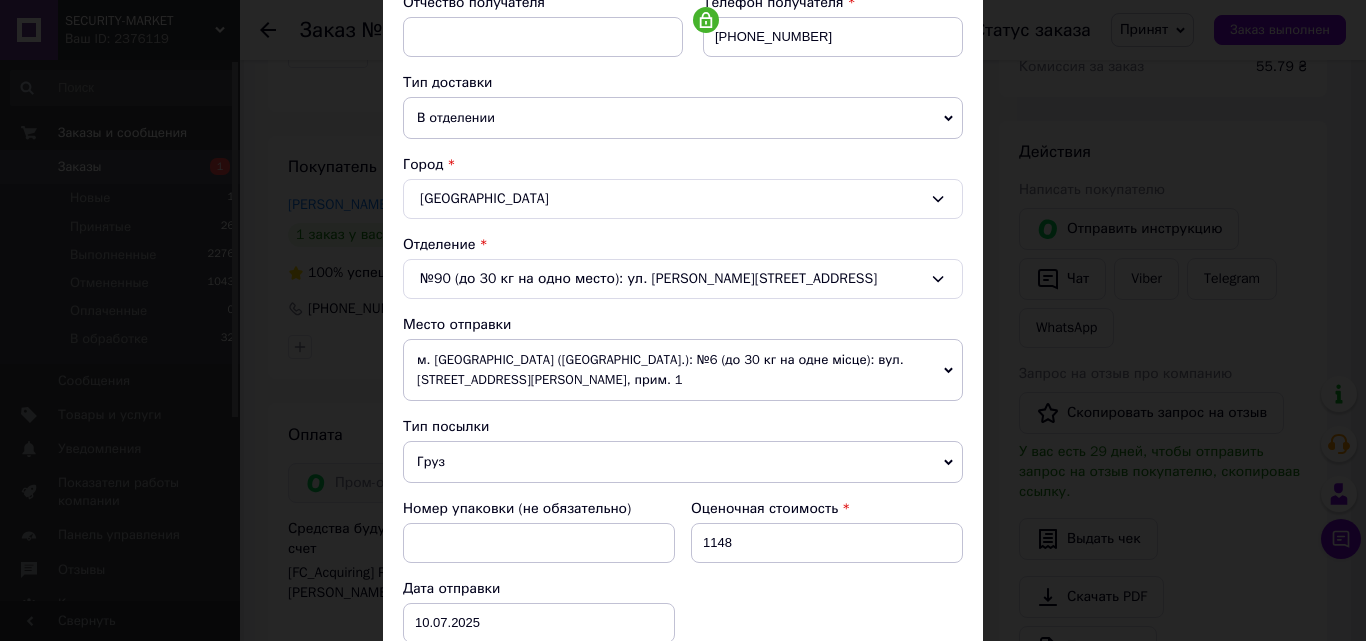 click on "м. [GEOGRAPHIC_DATA] ([GEOGRAPHIC_DATA].): №6 (до 30 кг на одне місце): вул. [STREET_ADDRESS][PERSON_NAME], прим. 1" at bounding box center (683, 370) 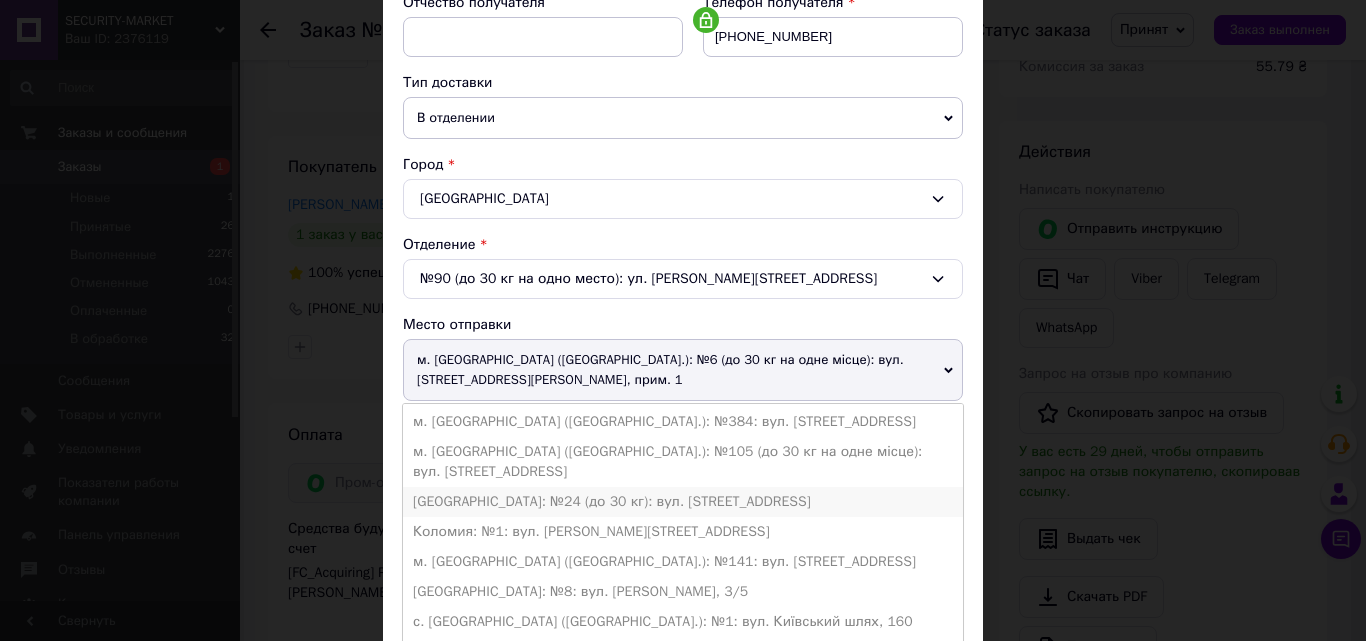 scroll, scrollTop: 0, scrollLeft: 0, axis: both 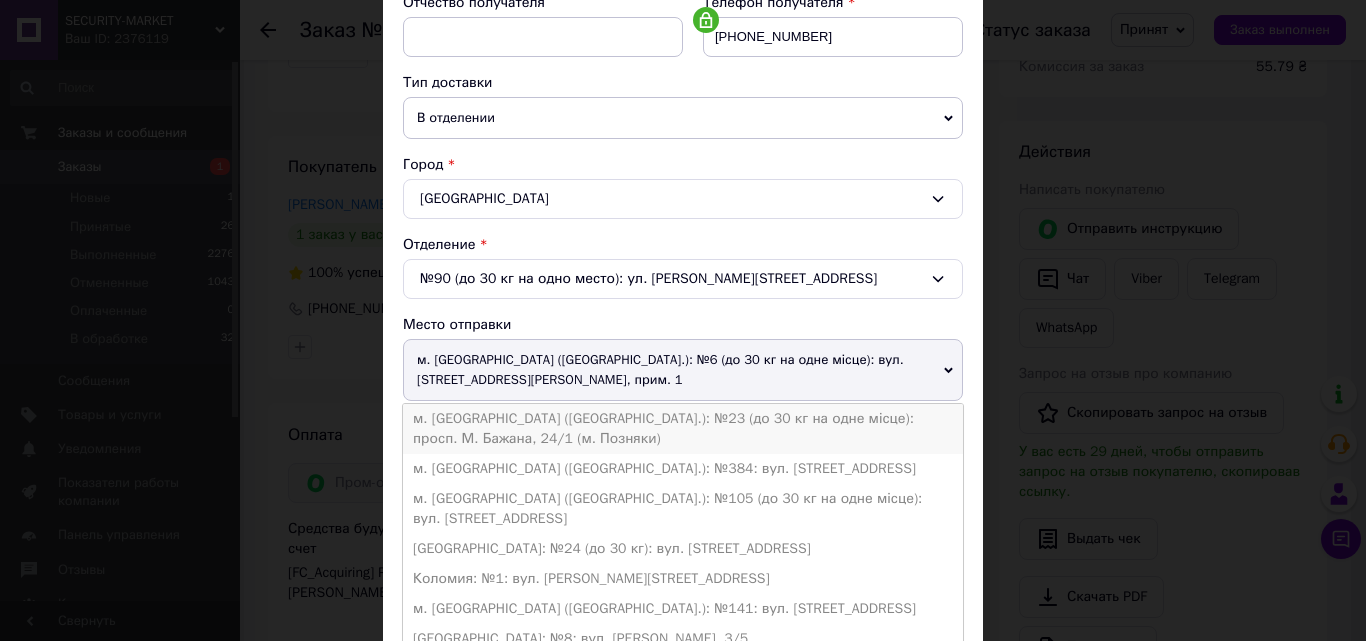 click on "м. [GEOGRAPHIC_DATA] ([GEOGRAPHIC_DATA].): №23 (до 30 кг на одне місце): просп. М. Бажана, 24/1 (м. Позняки)" at bounding box center [683, 429] 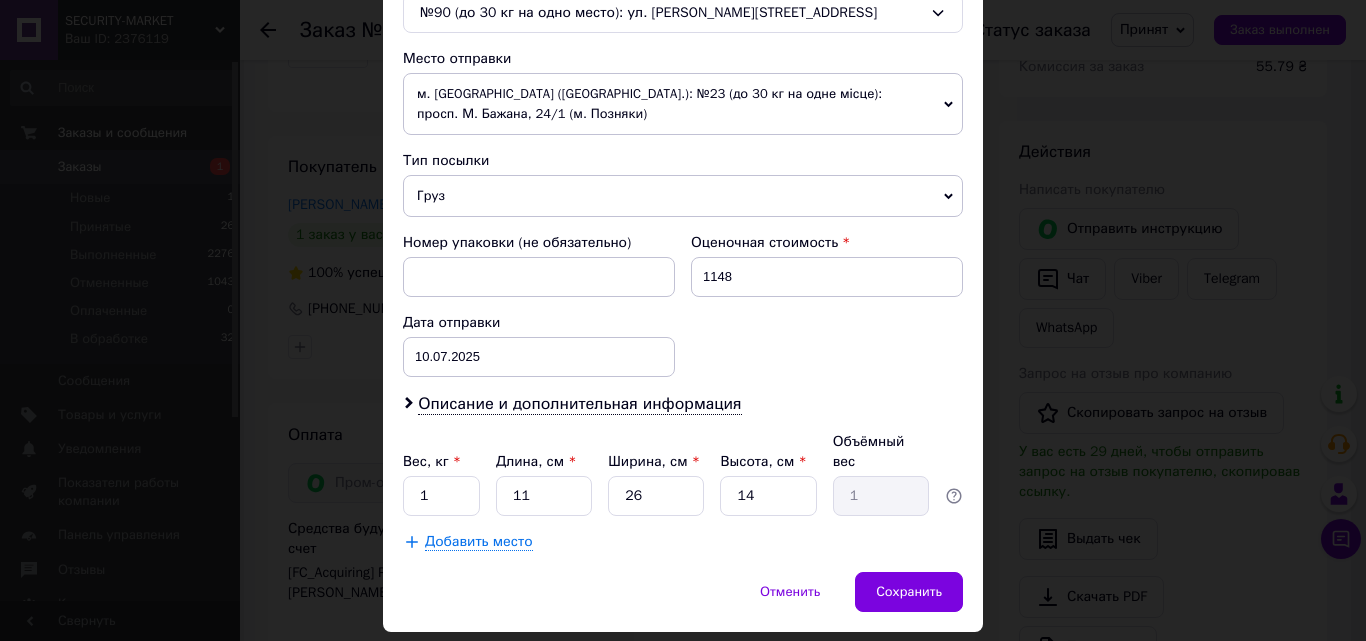 scroll, scrollTop: 700, scrollLeft: 0, axis: vertical 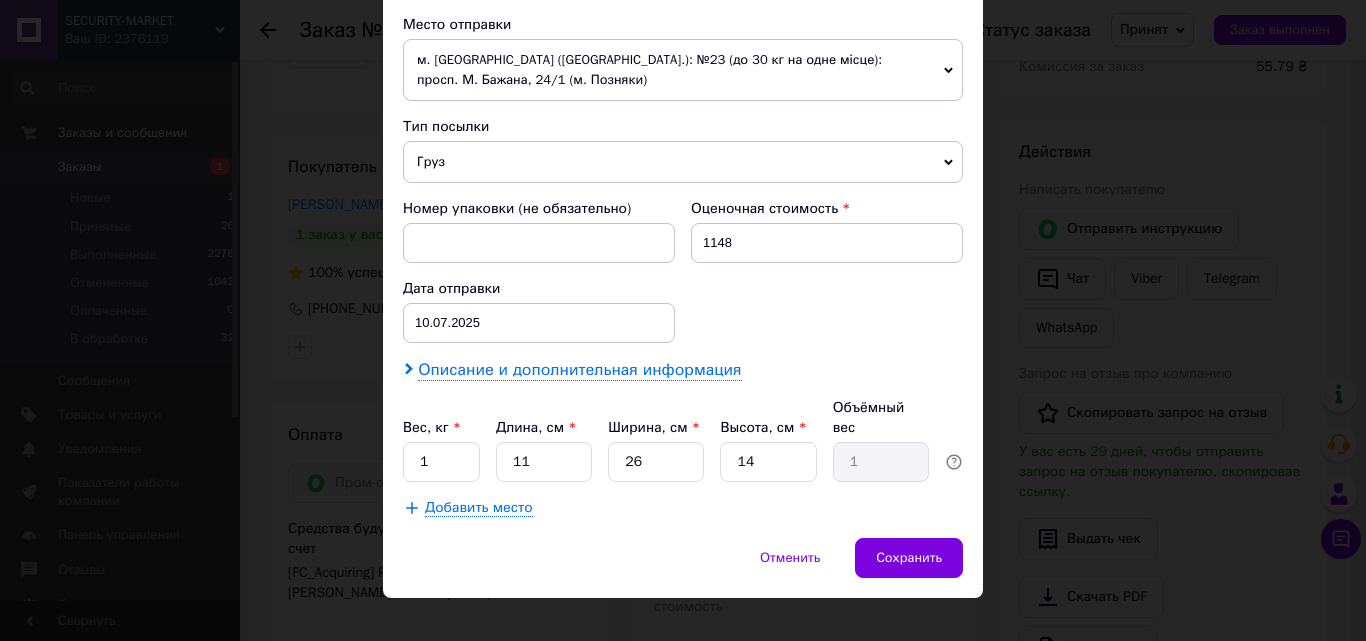 click on "Описание и дополнительная информация" at bounding box center (579, 370) 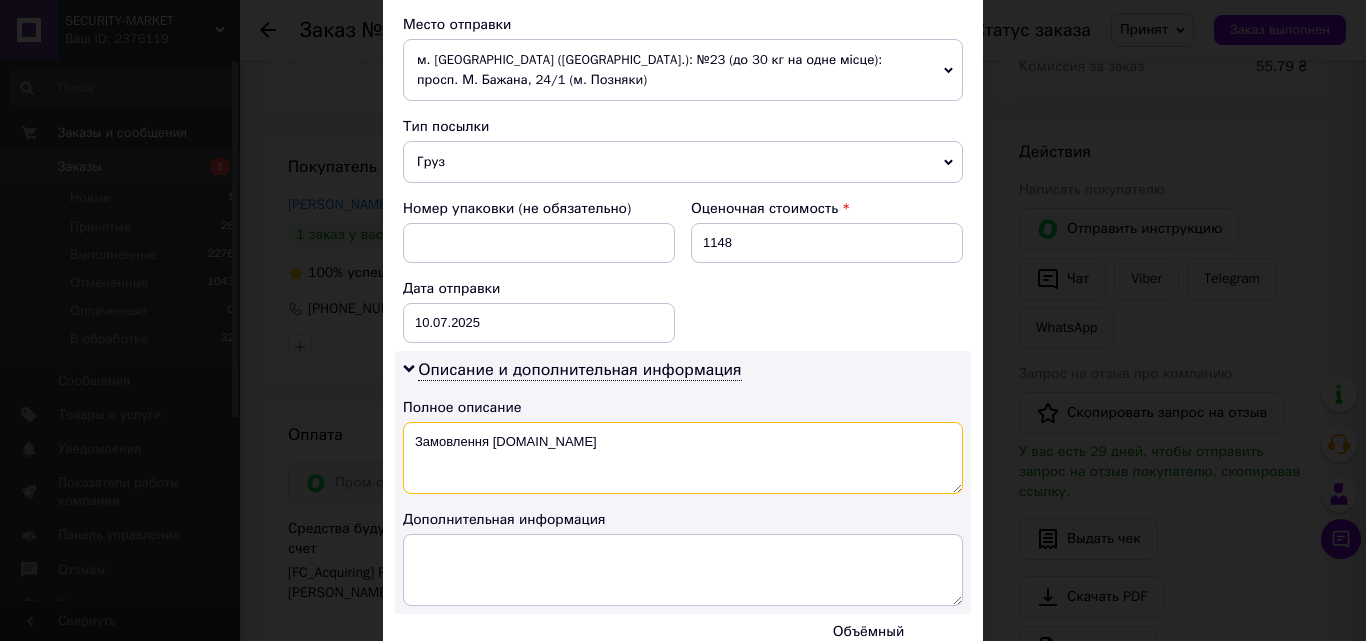 click on "Замовлення [DOMAIN_NAME]" at bounding box center (683, 458) 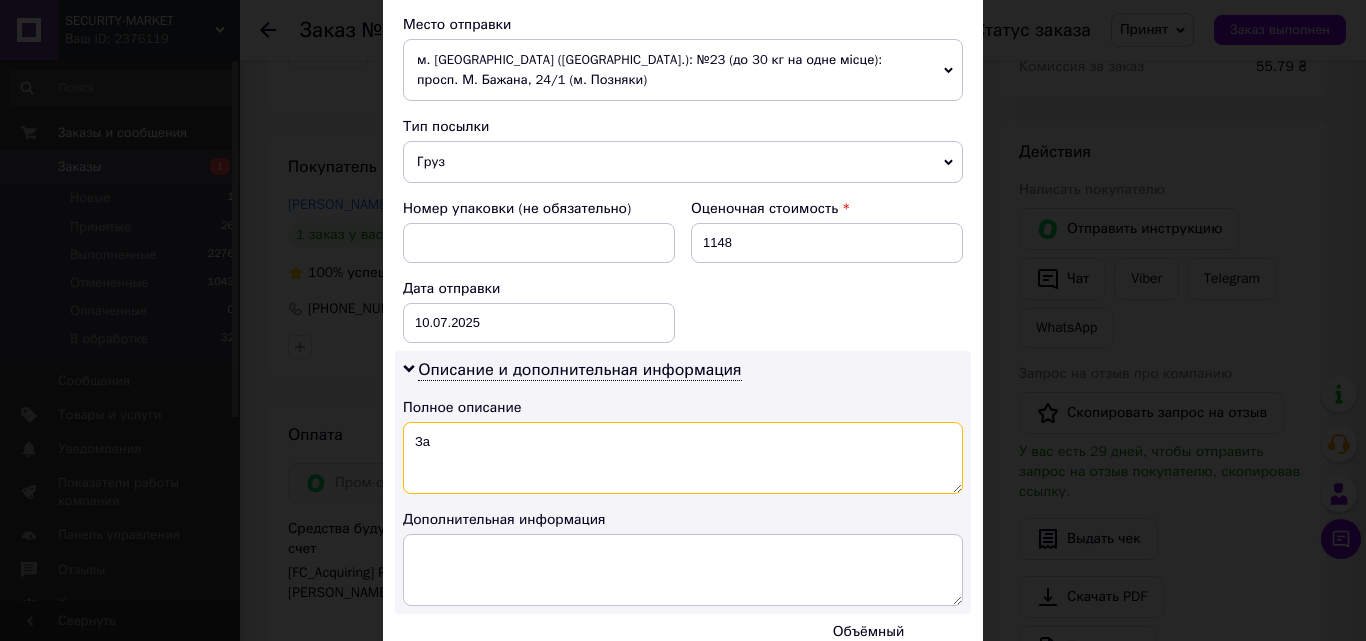 type on "З" 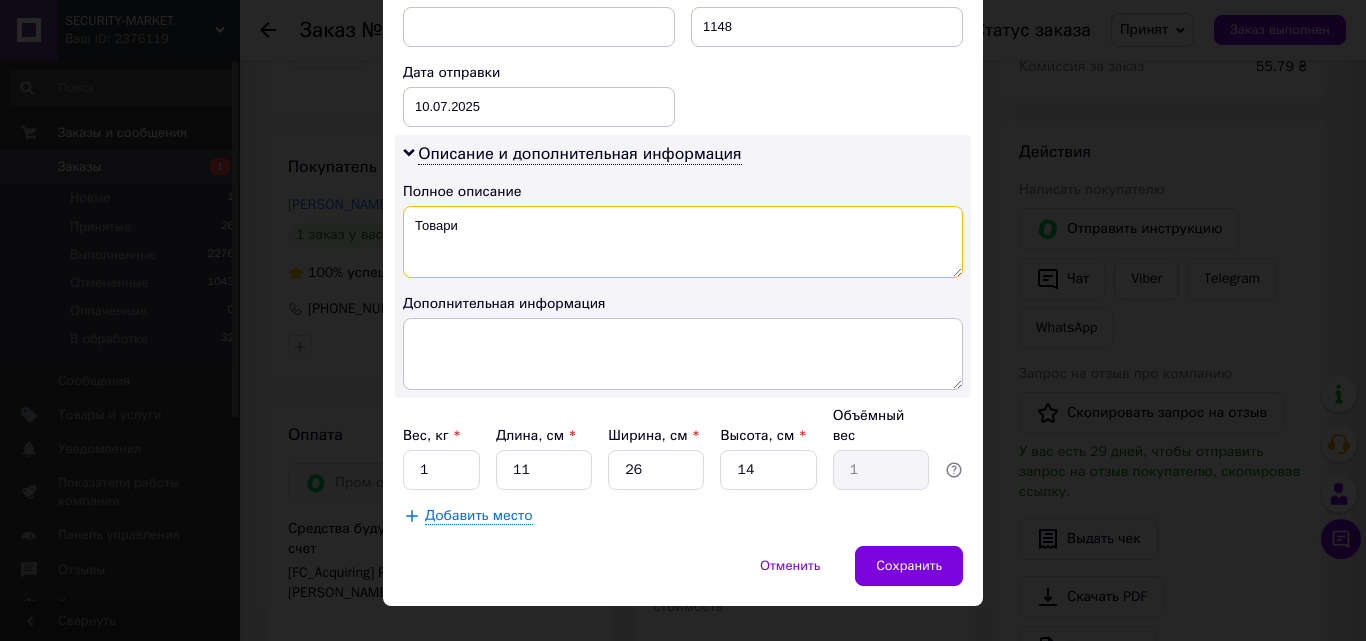 scroll, scrollTop: 931, scrollLeft: 0, axis: vertical 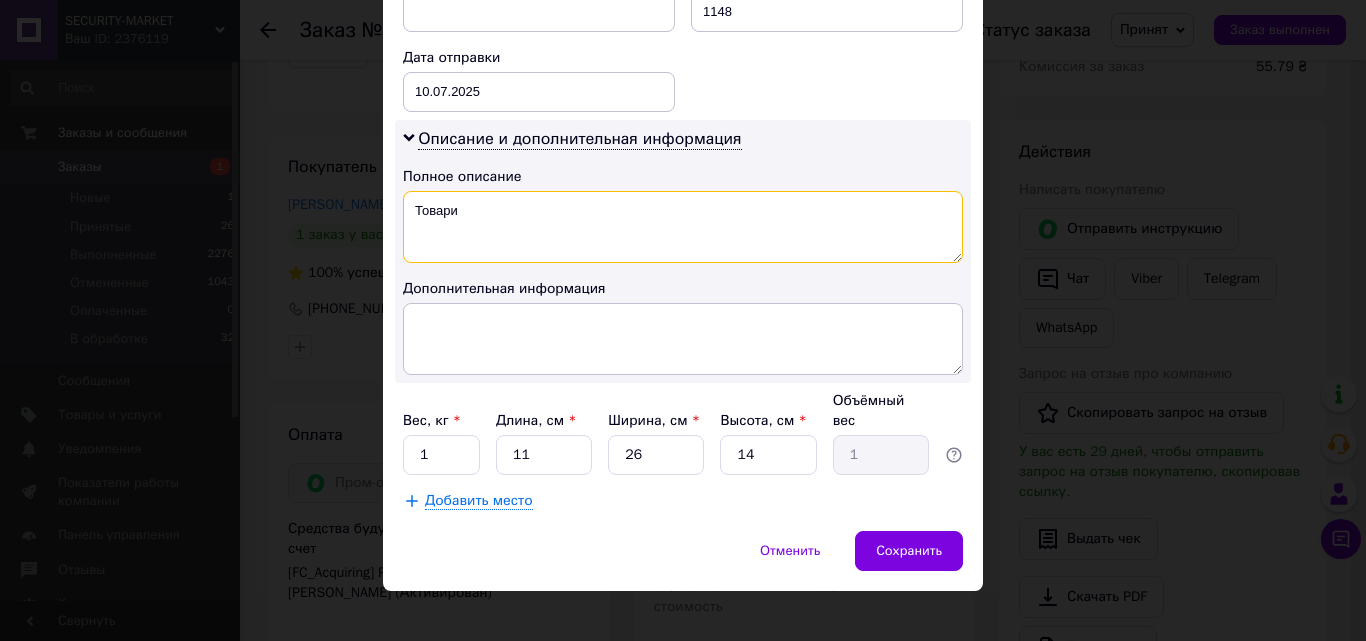 type on "Товари" 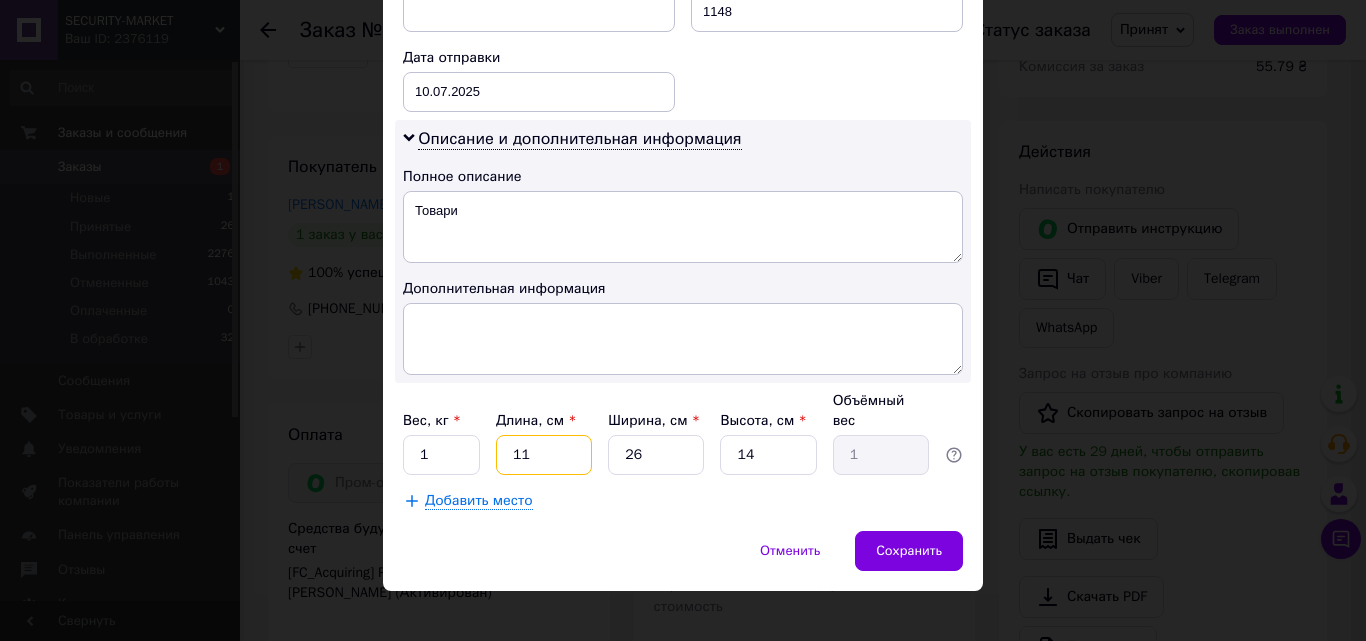click on "11" at bounding box center (544, 455) 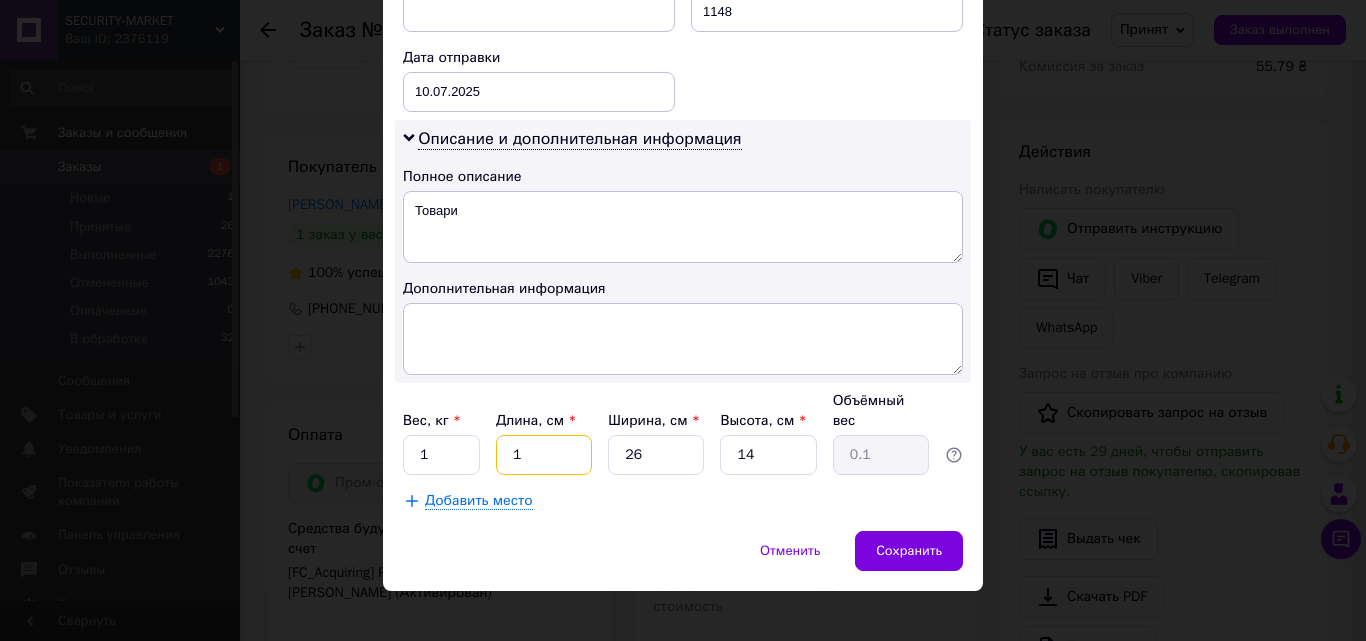 type on "17" 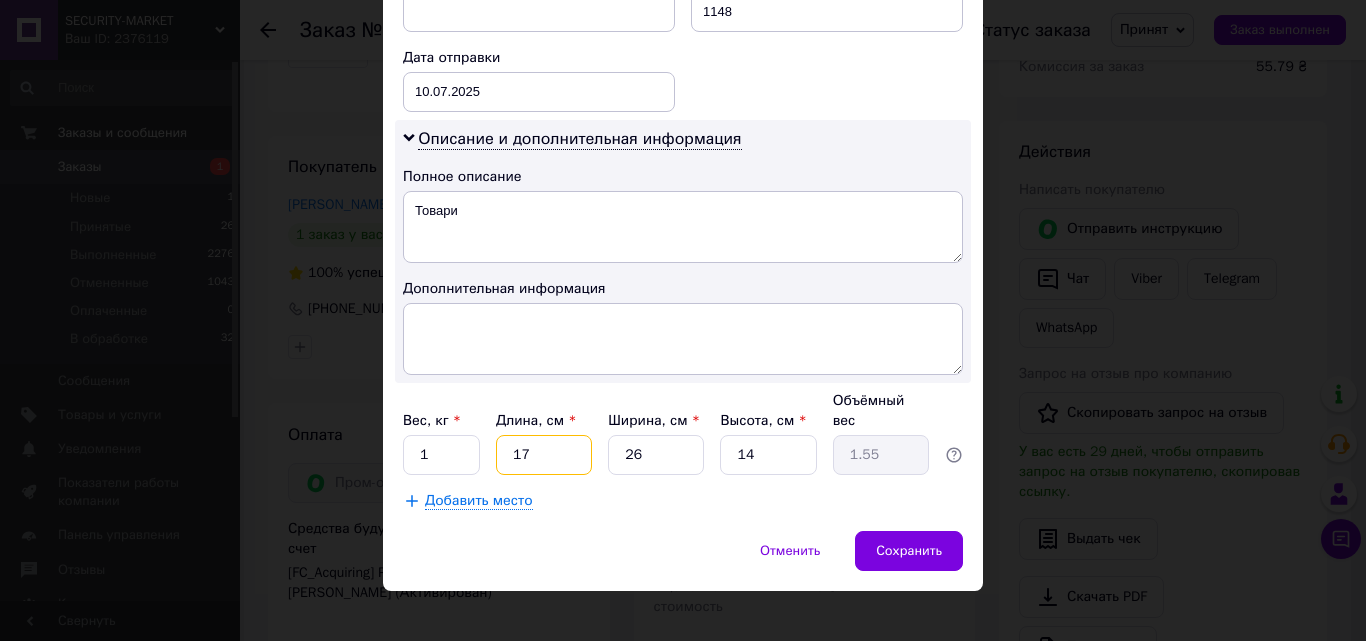 type on "17" 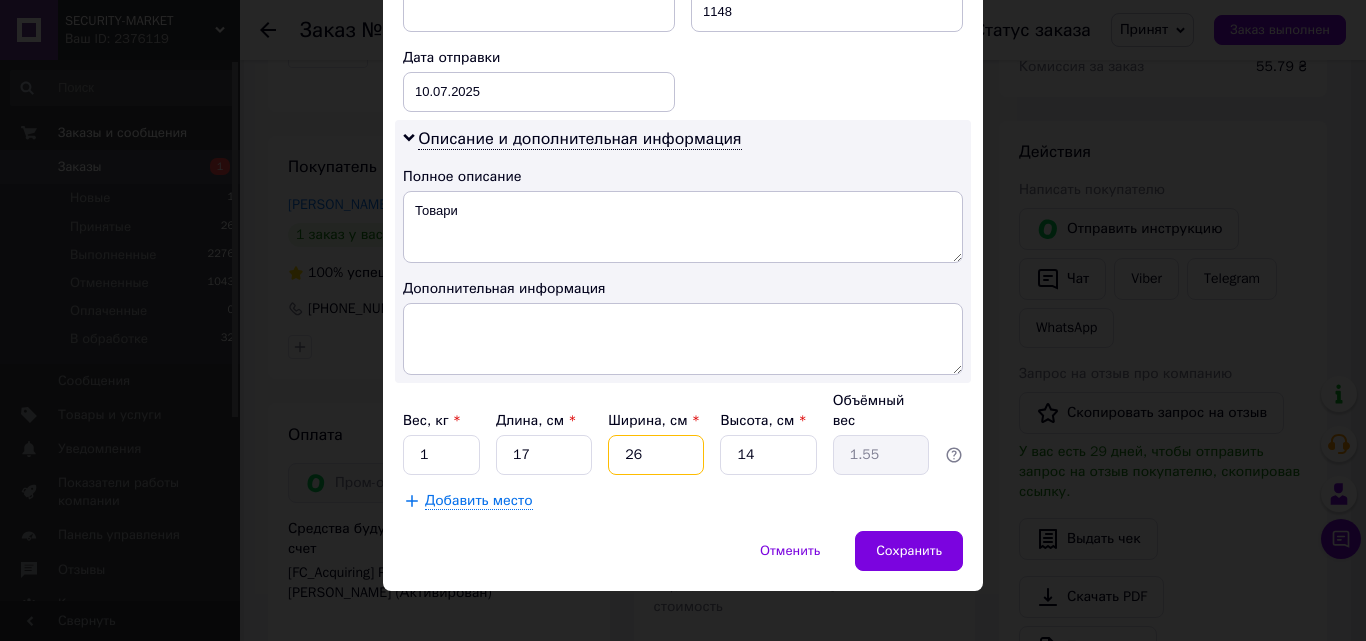 click on "26" at bounding box center [656, 455] 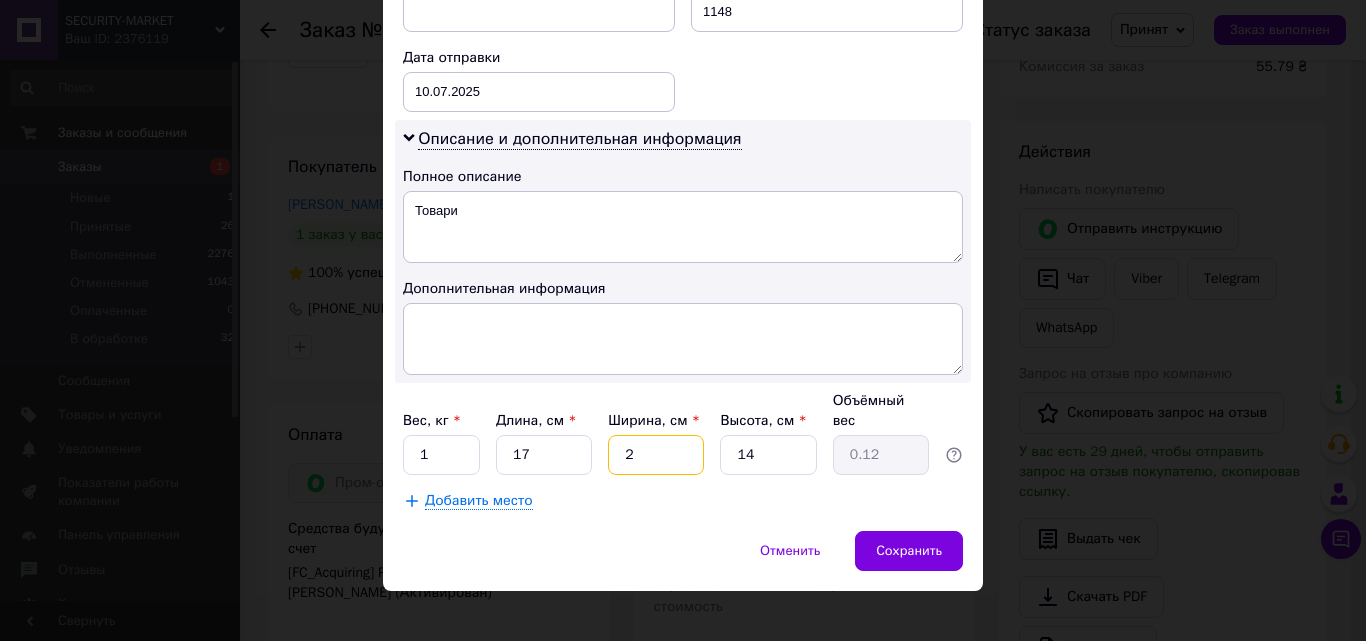 type 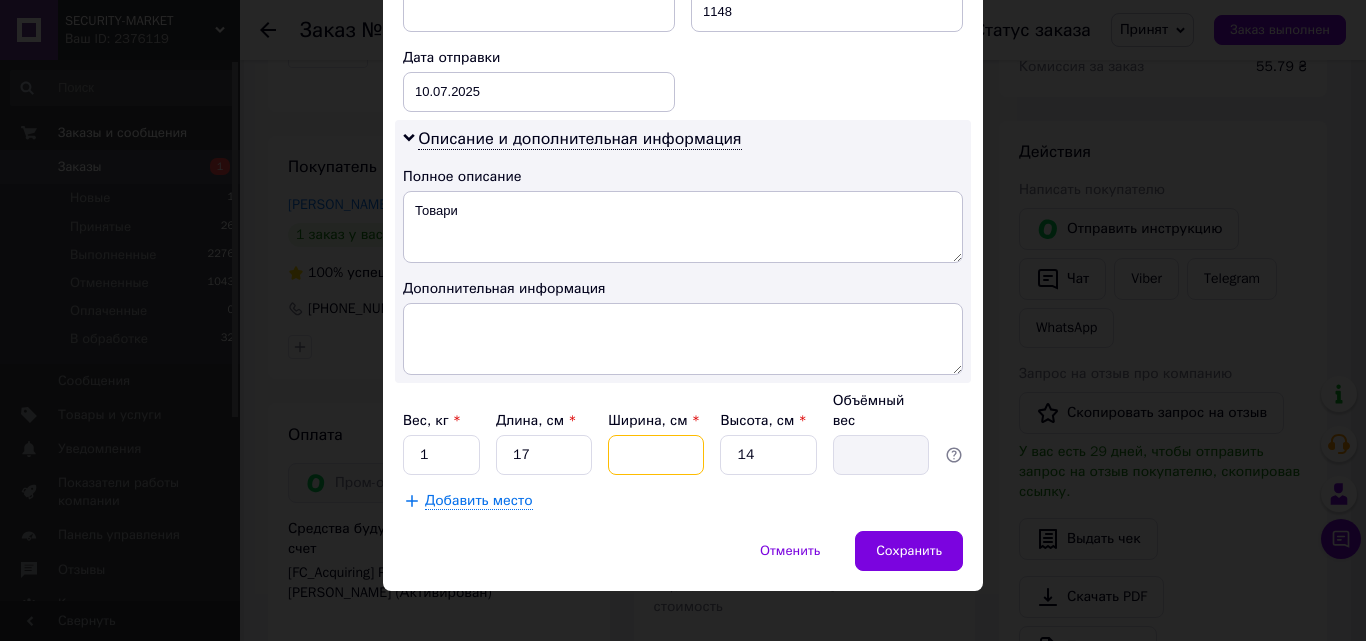 type on "1" 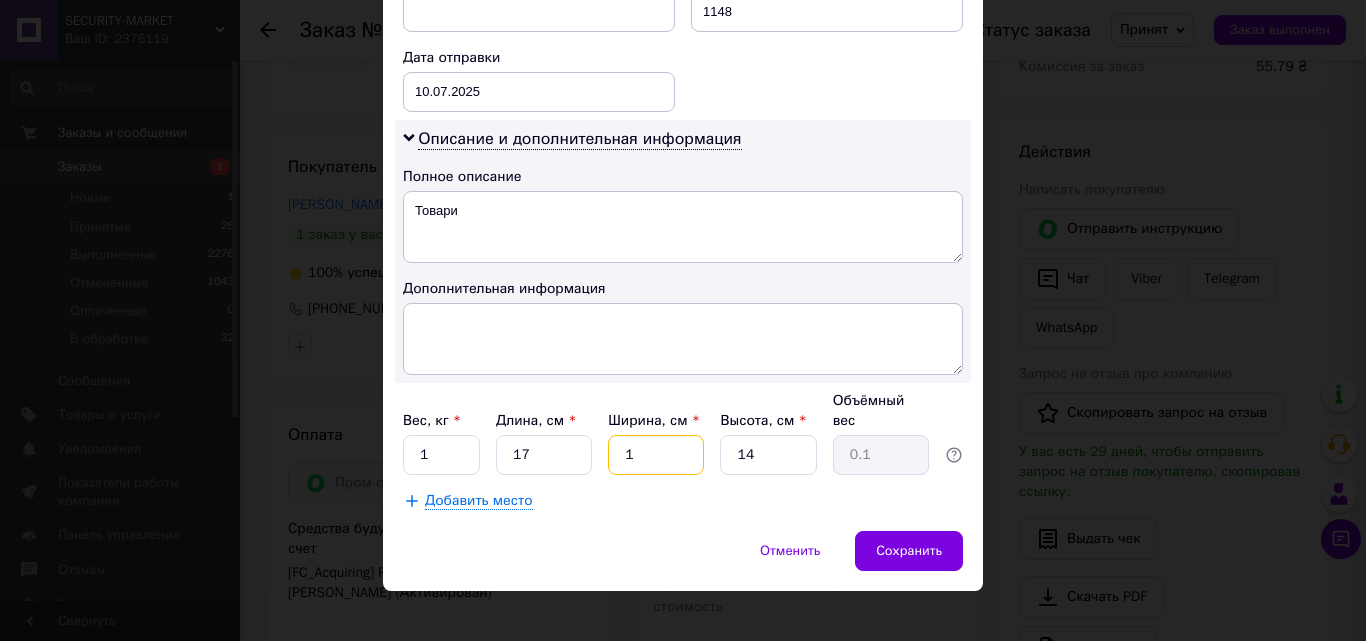 type on "11" 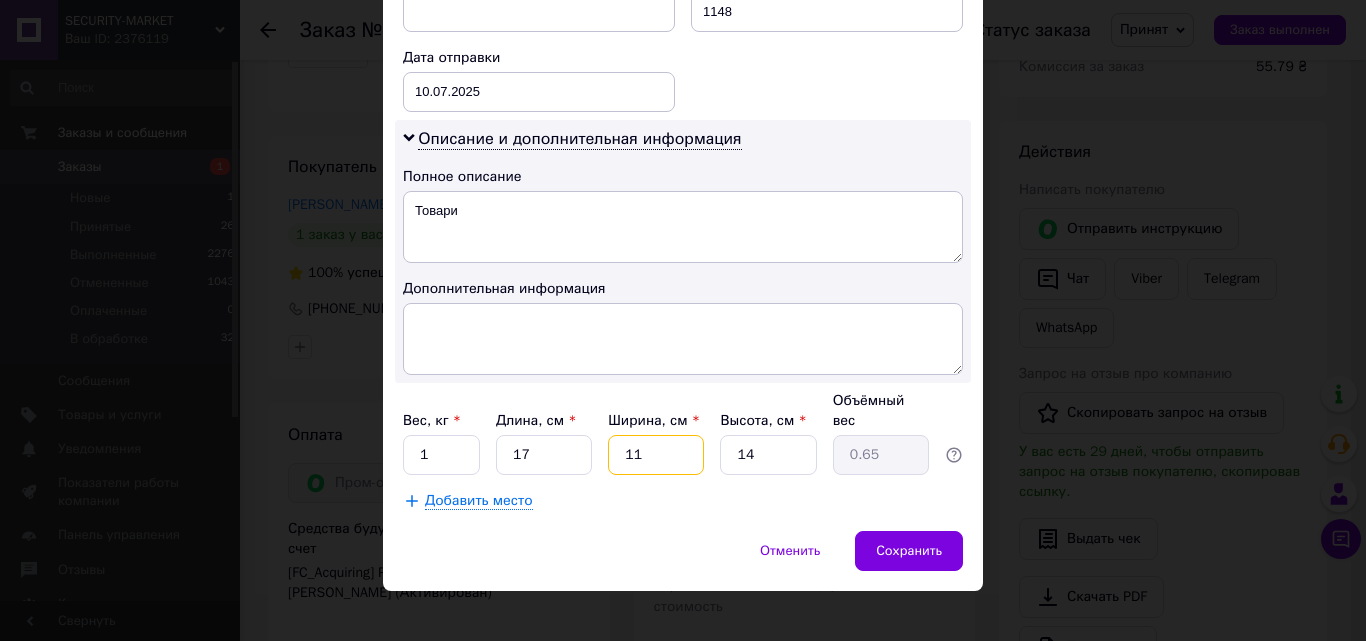 type on "11" 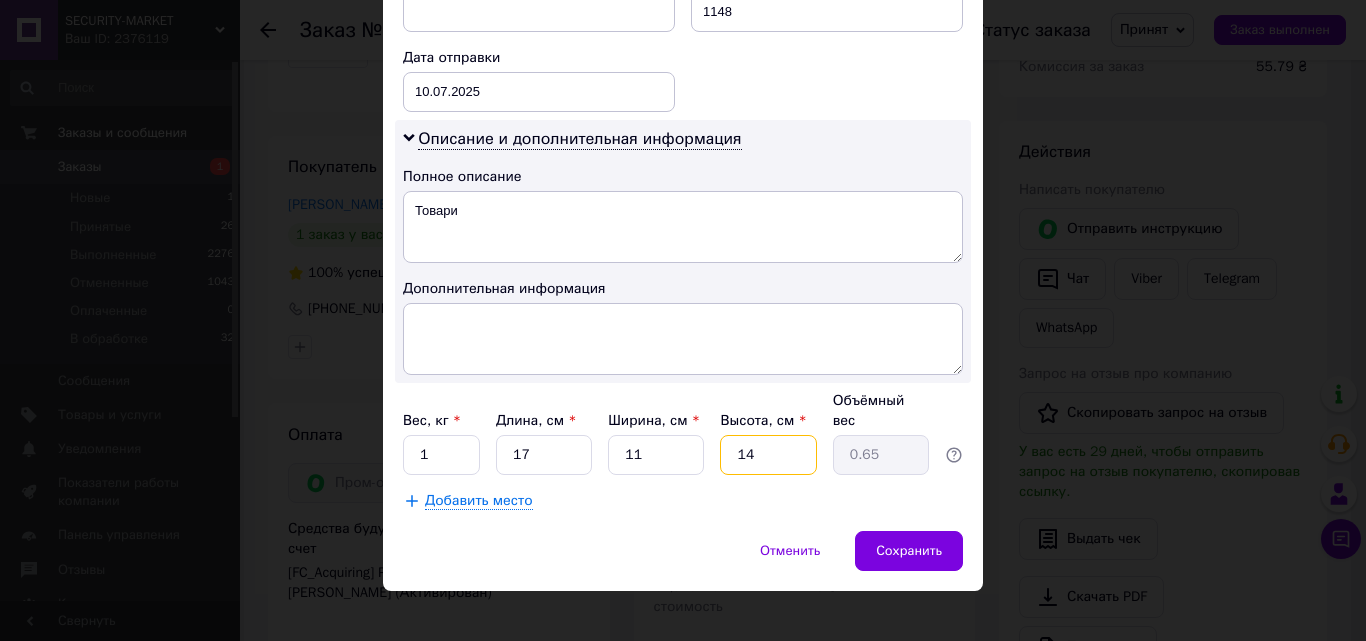 click on "14" at bounding box center (768, 455) 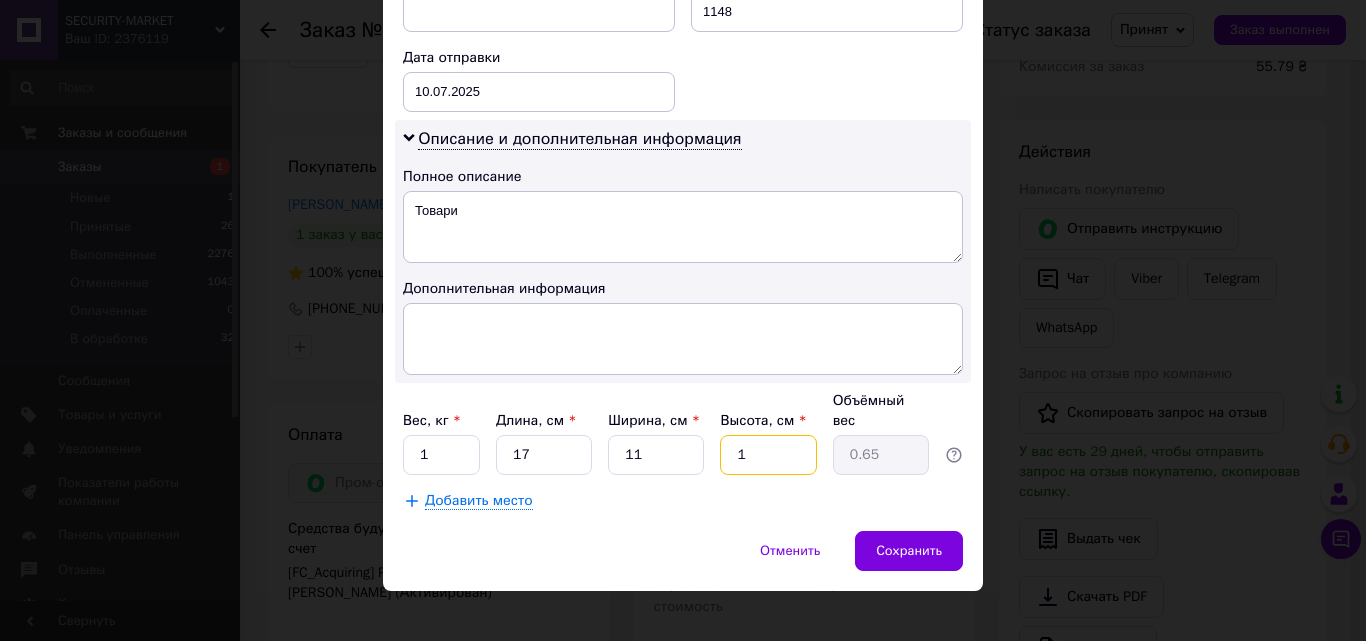 type on "0.1" 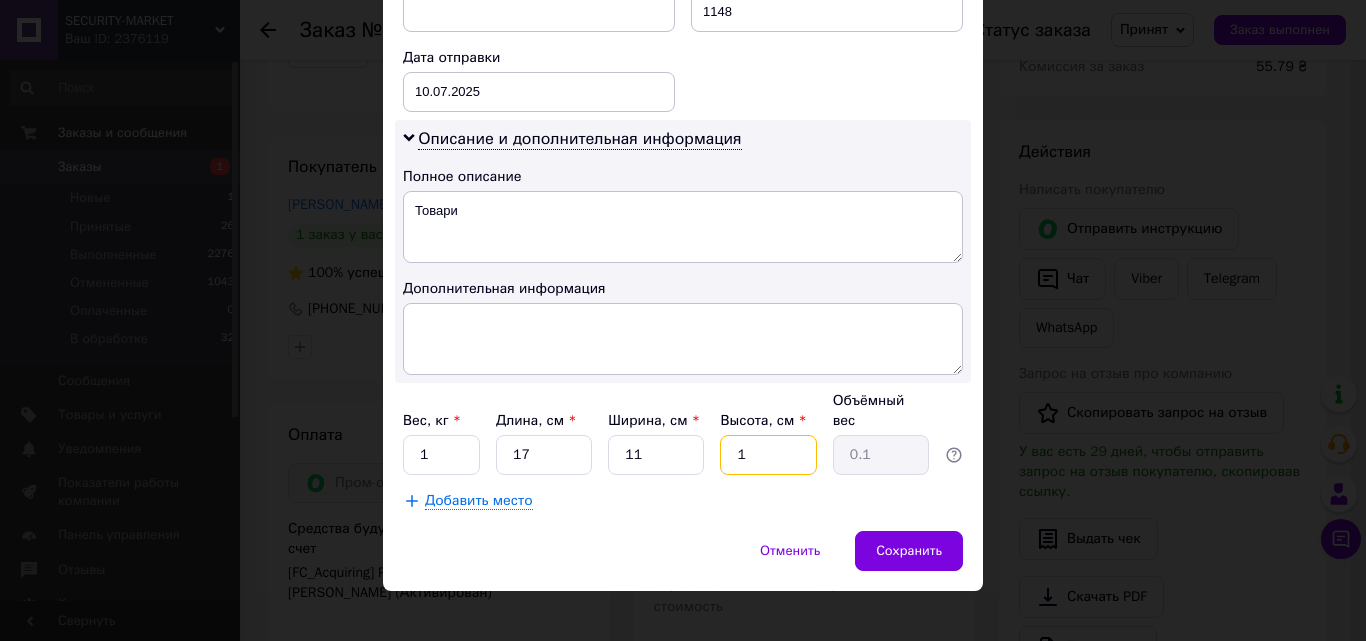 type on "10" 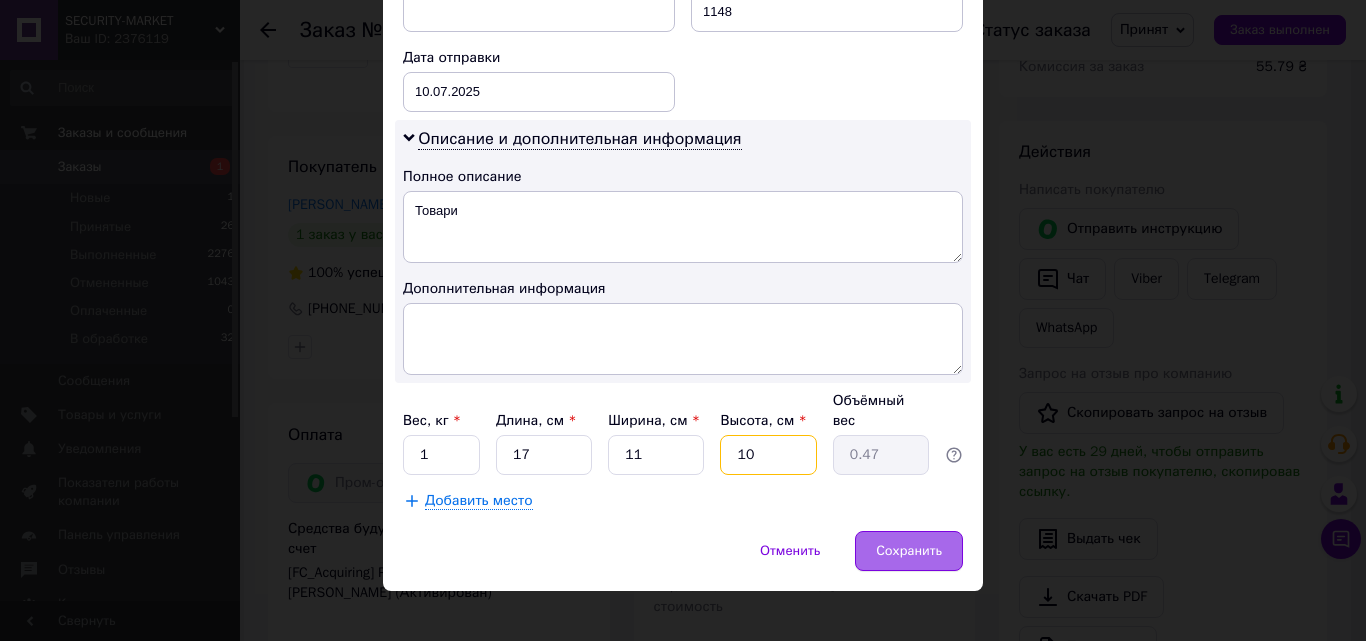 type on "10" 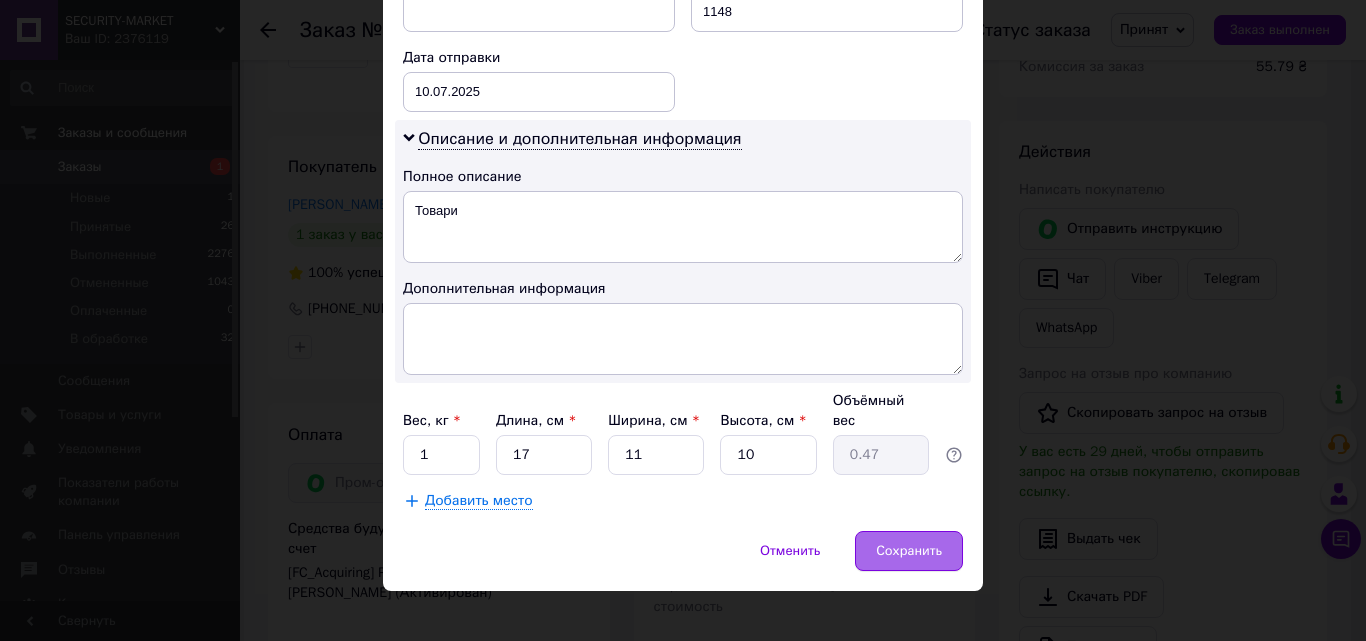 click on "Сохранить" at bounding box center [909, 551] 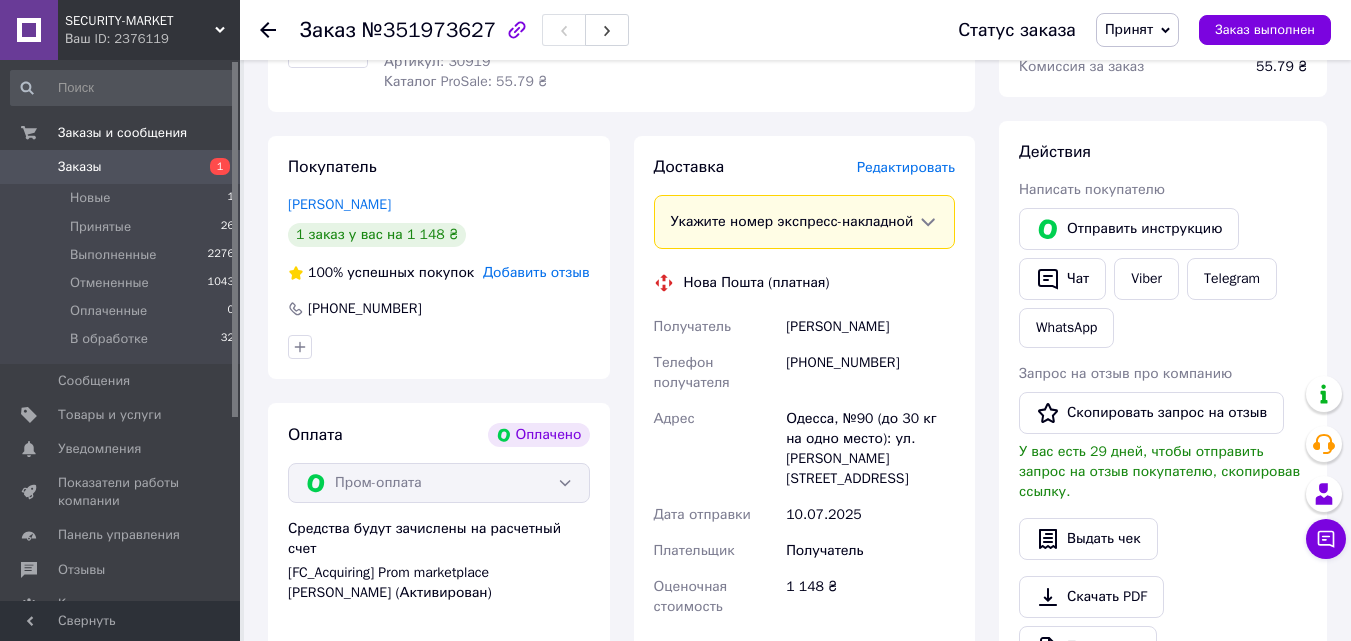 click on "Редактировать" at bounding box center (906, 167) 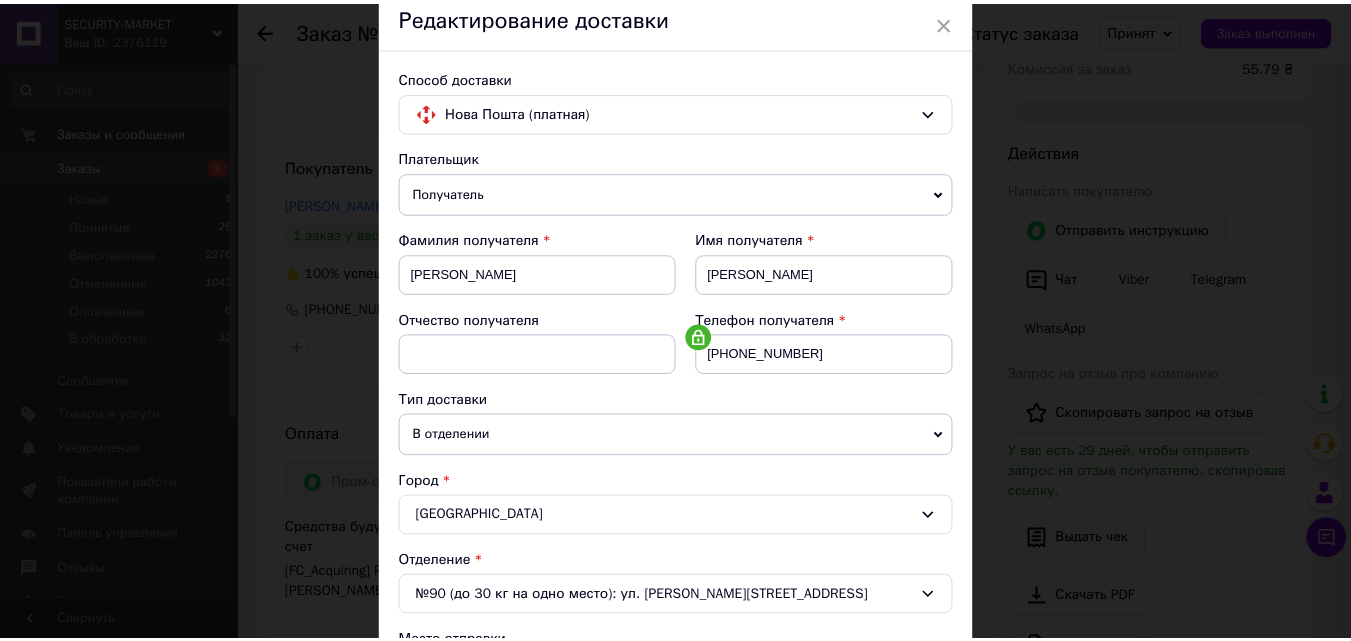 scroll, scrollTop: 0, scrollLeft: 0, axis: both 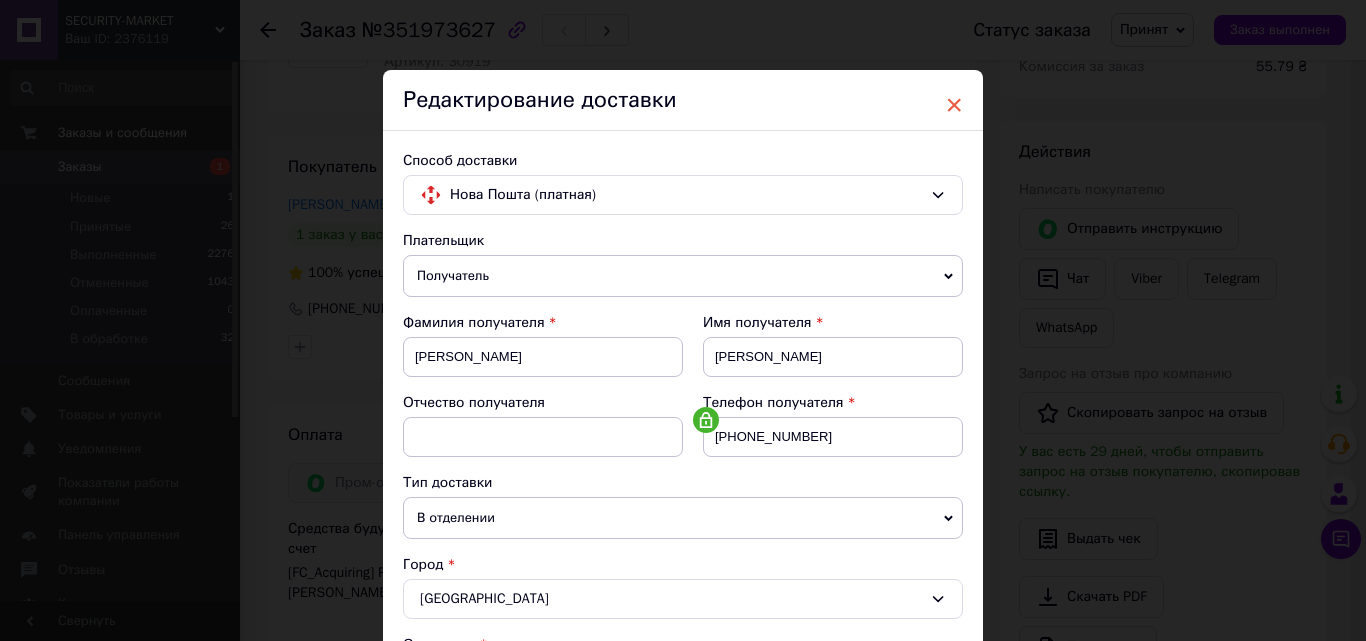 click on "×" at bounding box center (954, 105) 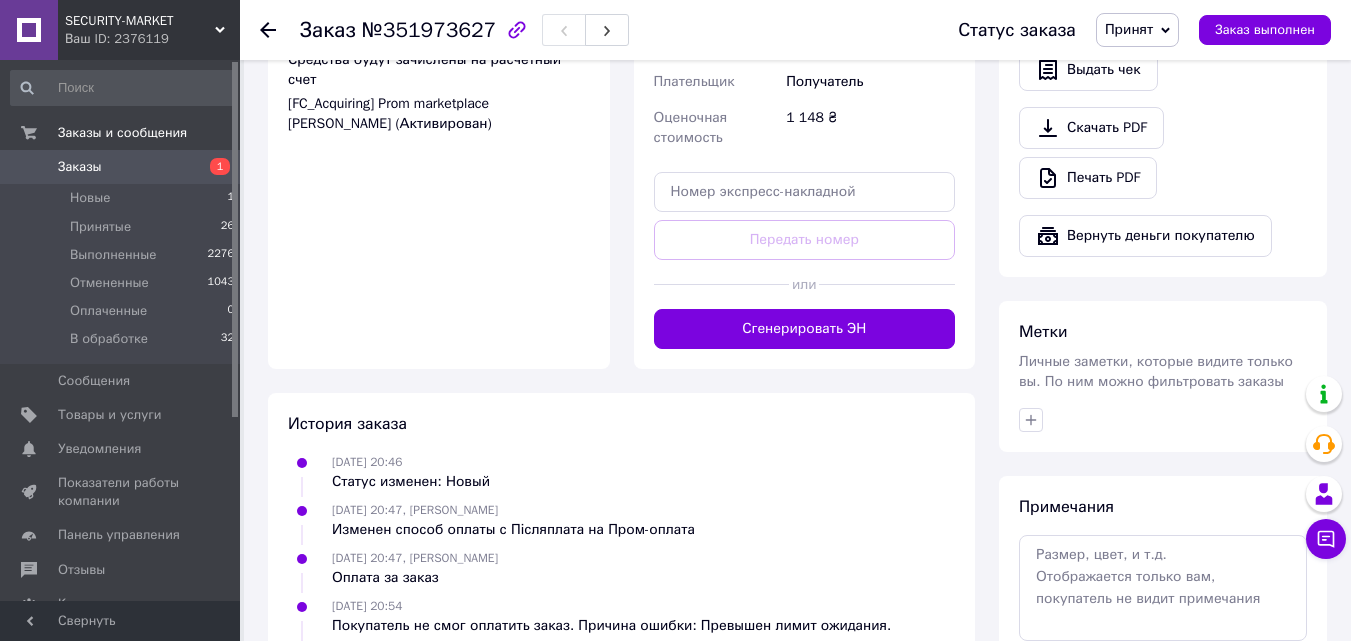 scroll, scrollTop: 1300, scrollLeft: 0, axis: vertical 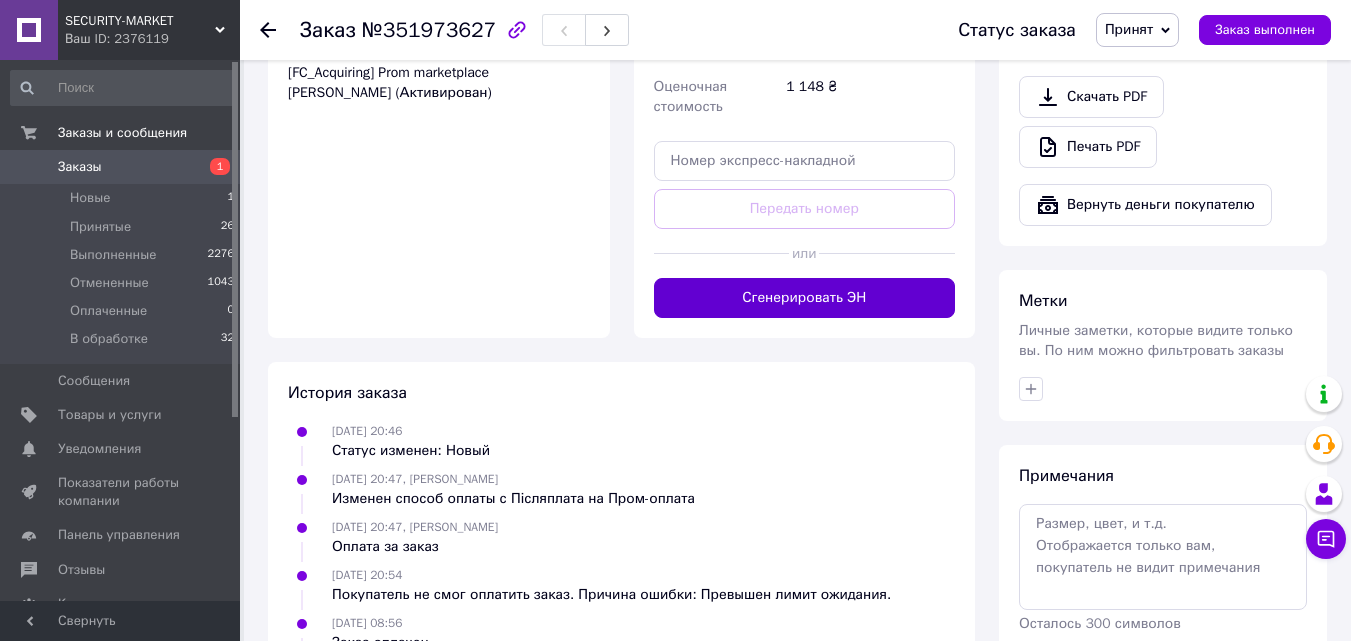 click on "Сгенерировать ЭН" at bounding box center [805, 298] 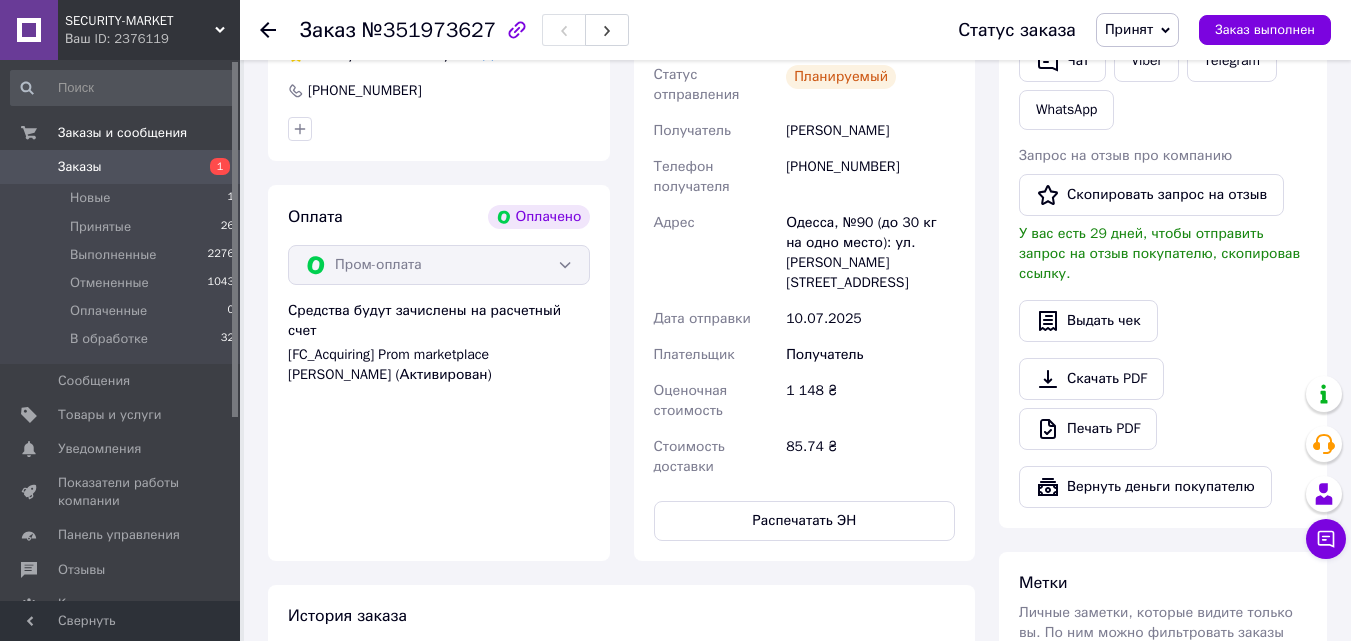 scroll, scrollTop: 600, scrollLeft: 0, axis: vertical 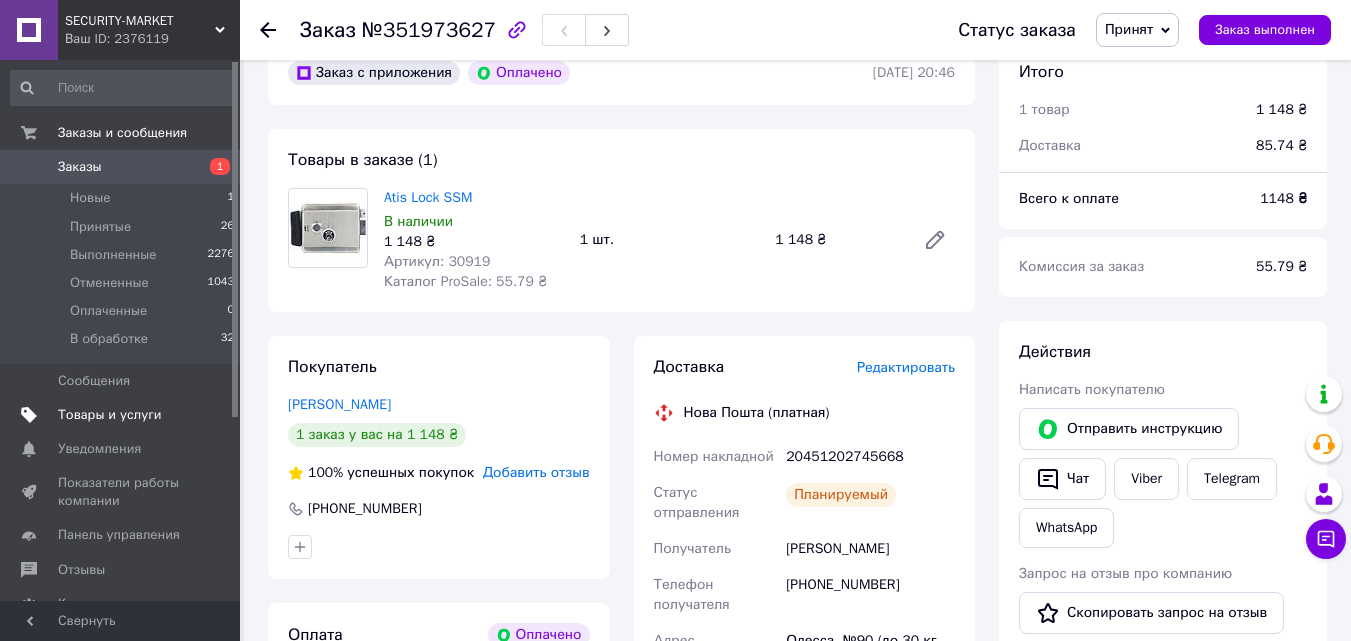 click on "Товары и услуги" at bounding box center (110, 415) 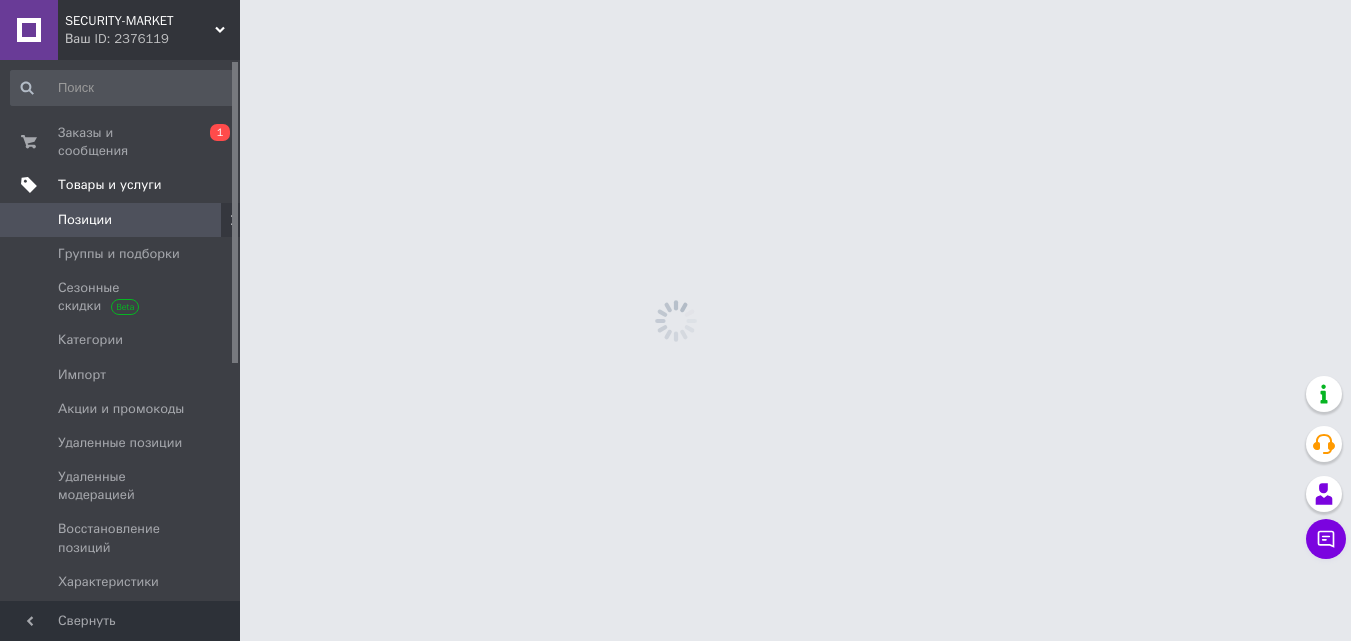 scroll, scrollTop: 0, scrollLeft: 0, axis: both 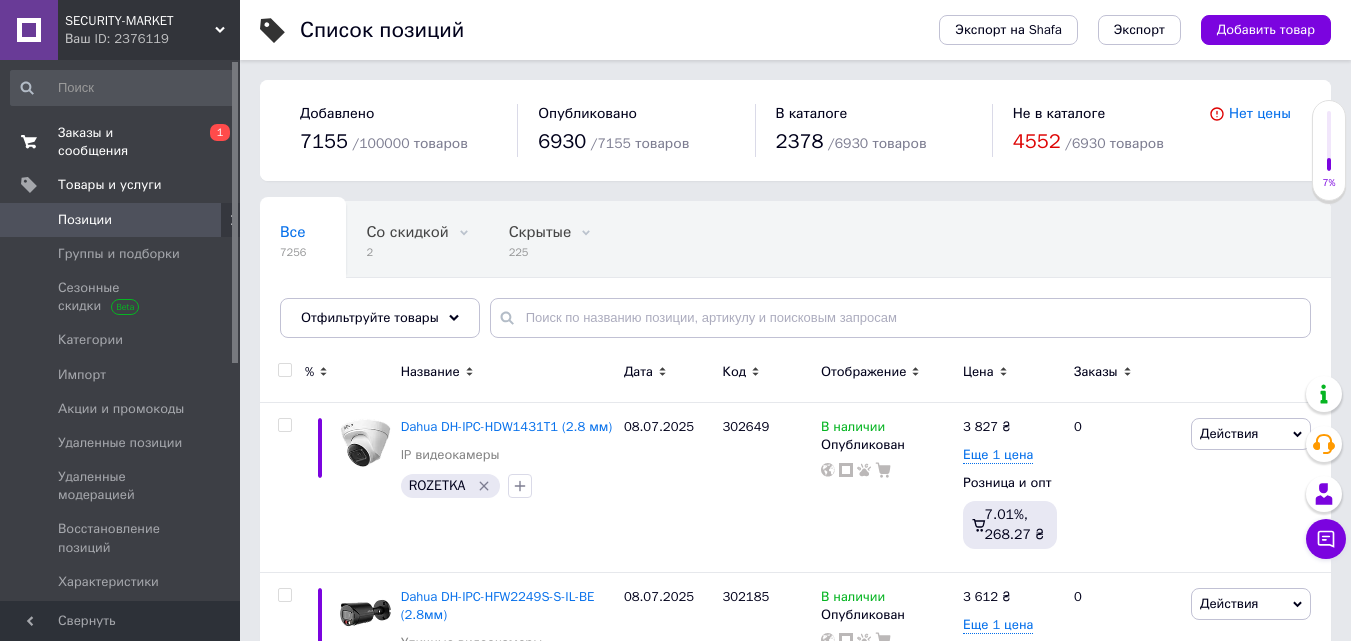 click on "Заказы и сообщения" at bounding box center [121, 142] 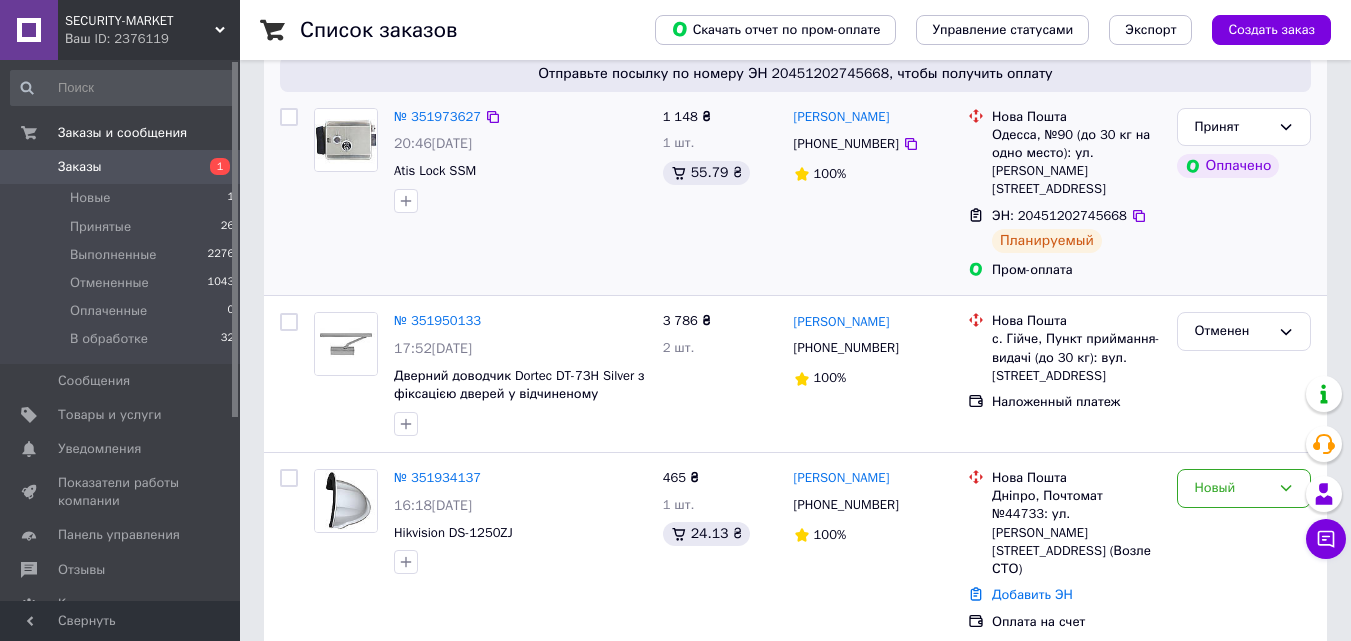 scroll, scrollTop: 200, scrollLeft: 0, axis: vertical 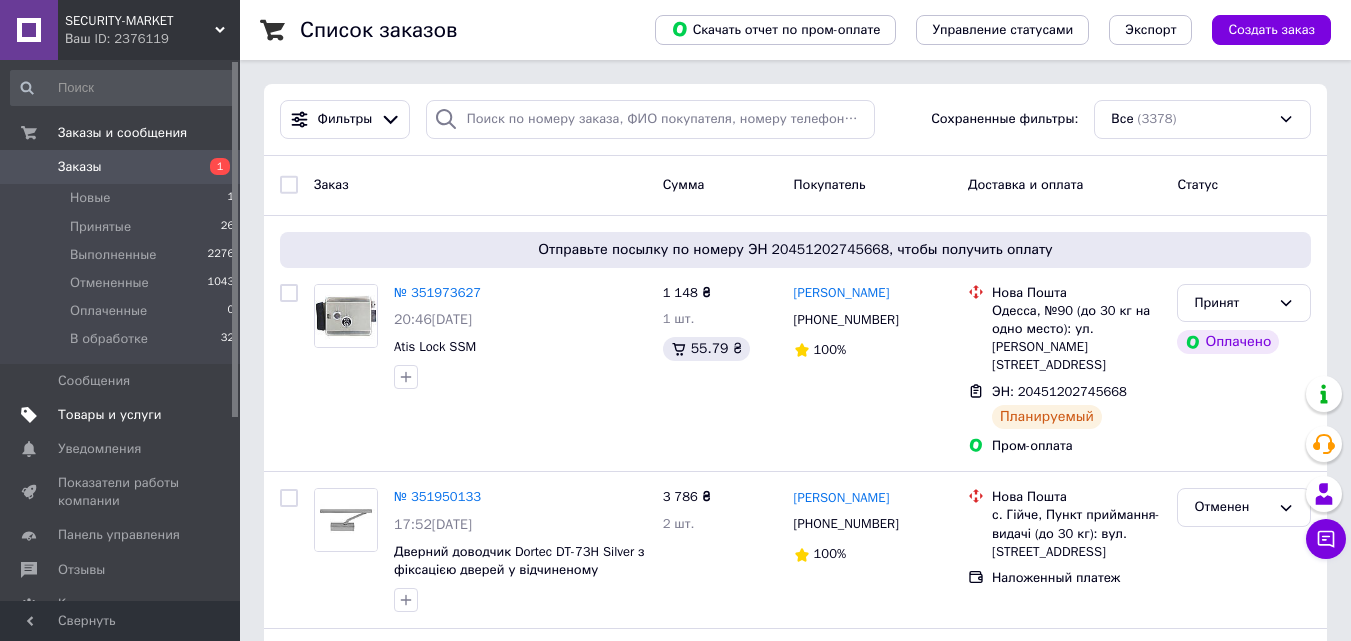 click on "Товары и услуги" at bounding box center [110, 415] 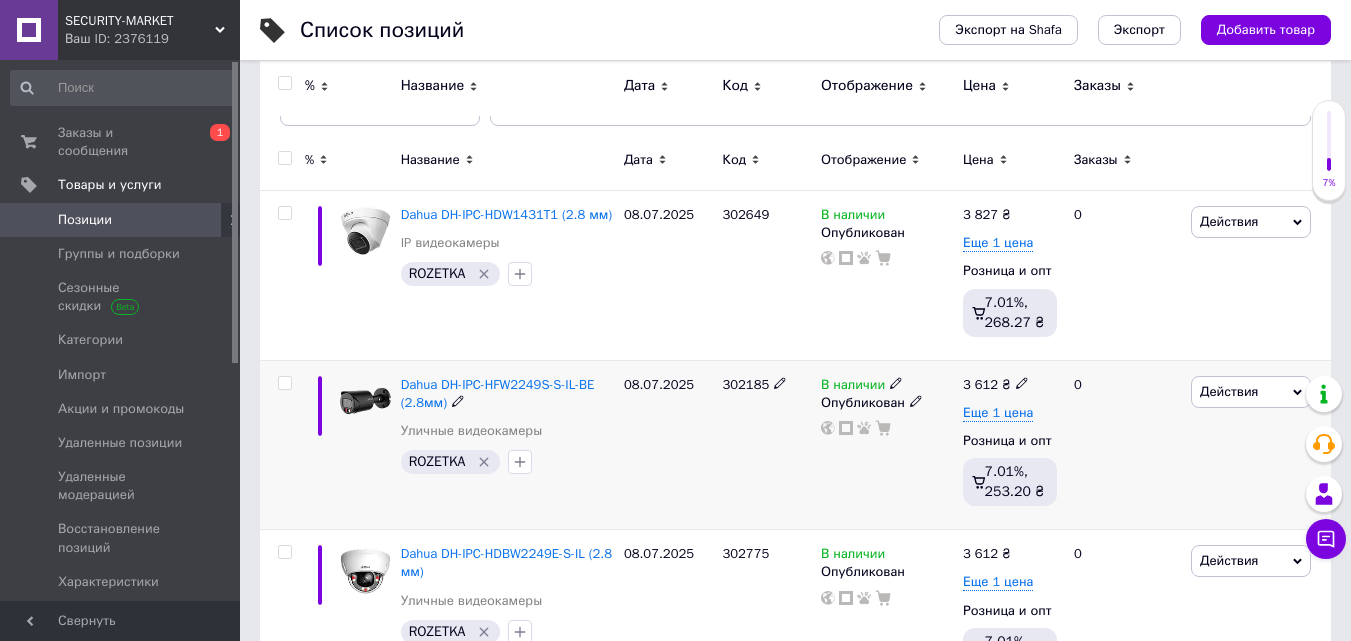 scroll, scrollTop: 0, scrollLeft: 0, axis: both 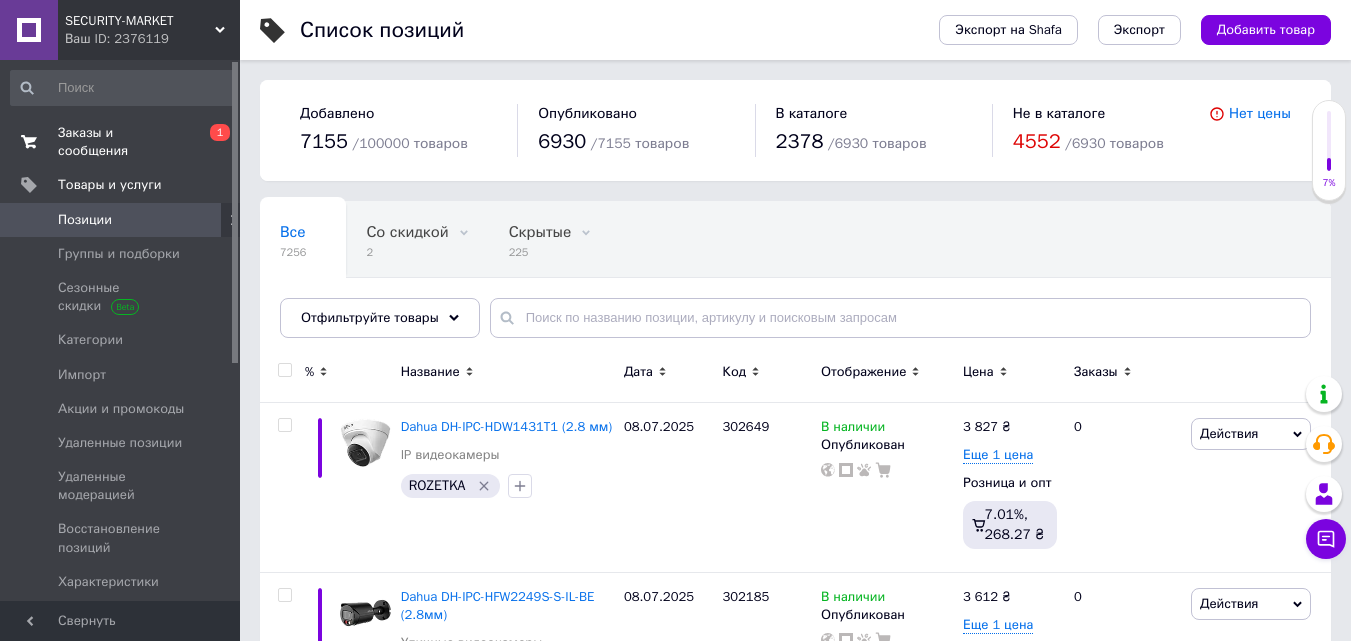 click on "Заказы и сообщения" at bounding box center (121, 142) 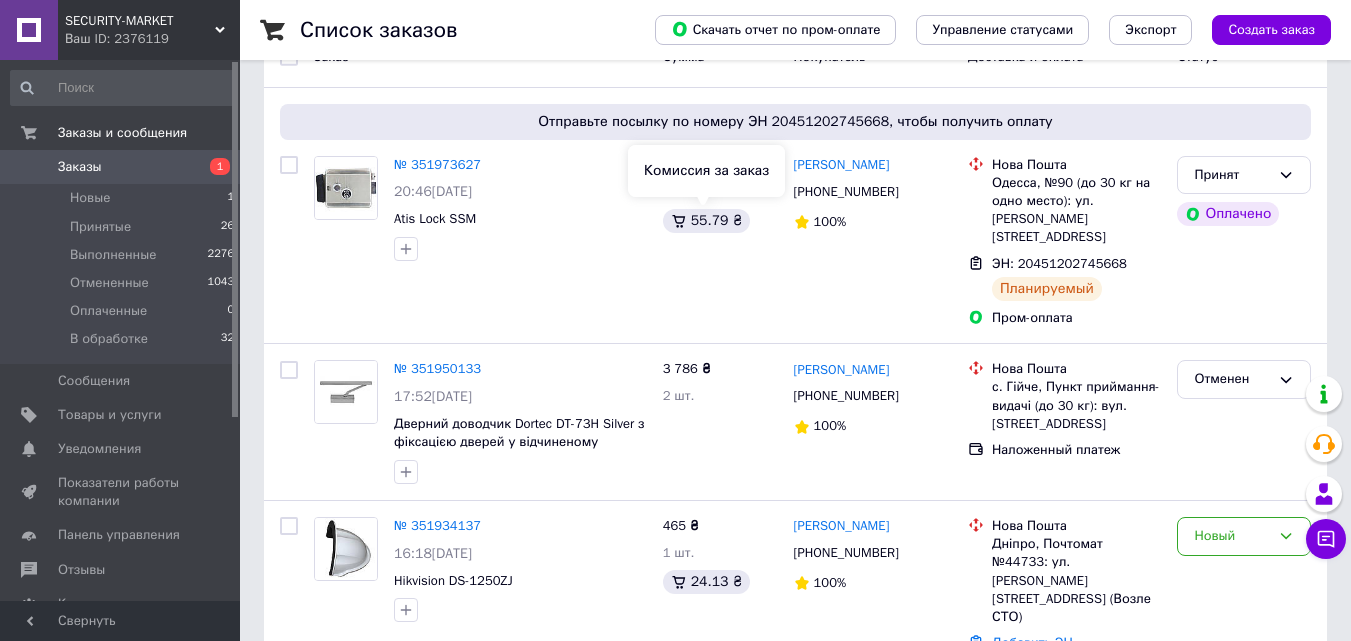 scroll, scrollTop: 100, scrollLeft: 0, axis: vertical 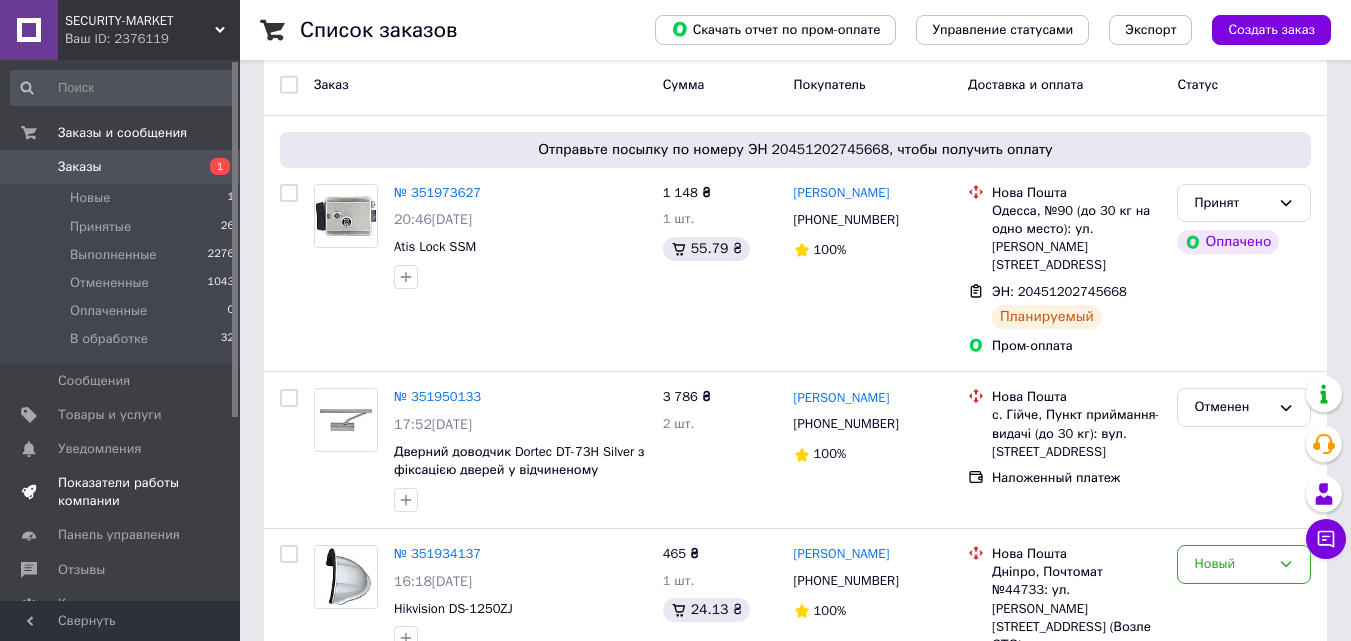 click on "Показатели работы компании" at bounding box center (121, 492) 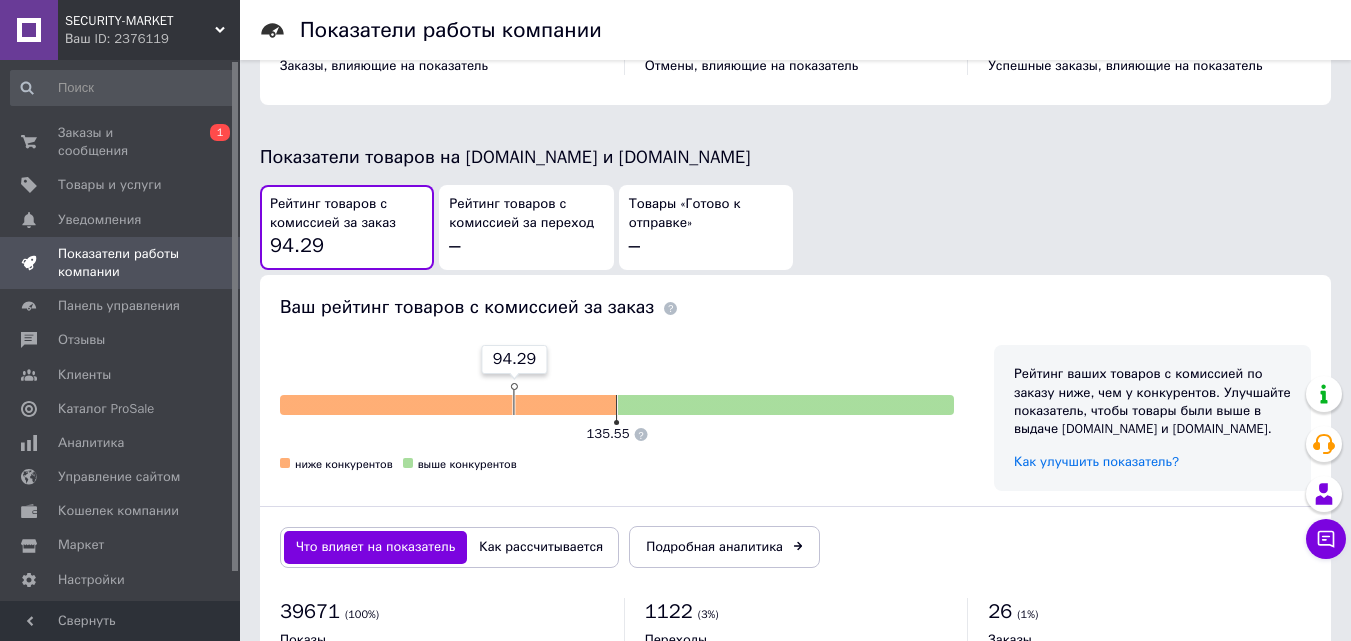 scroll, scrollTop: 600, scrollLeft: 0, axis: vertical 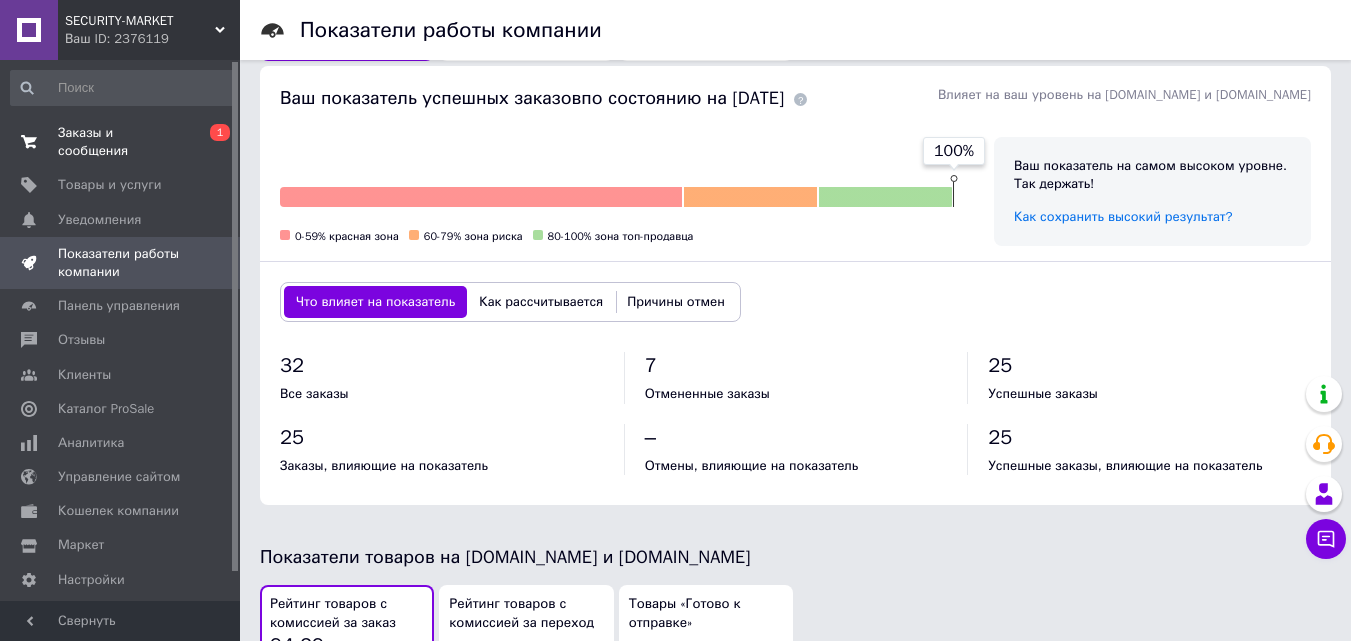 click on "Заказы и сообщения" at bounding box center [121, 142] 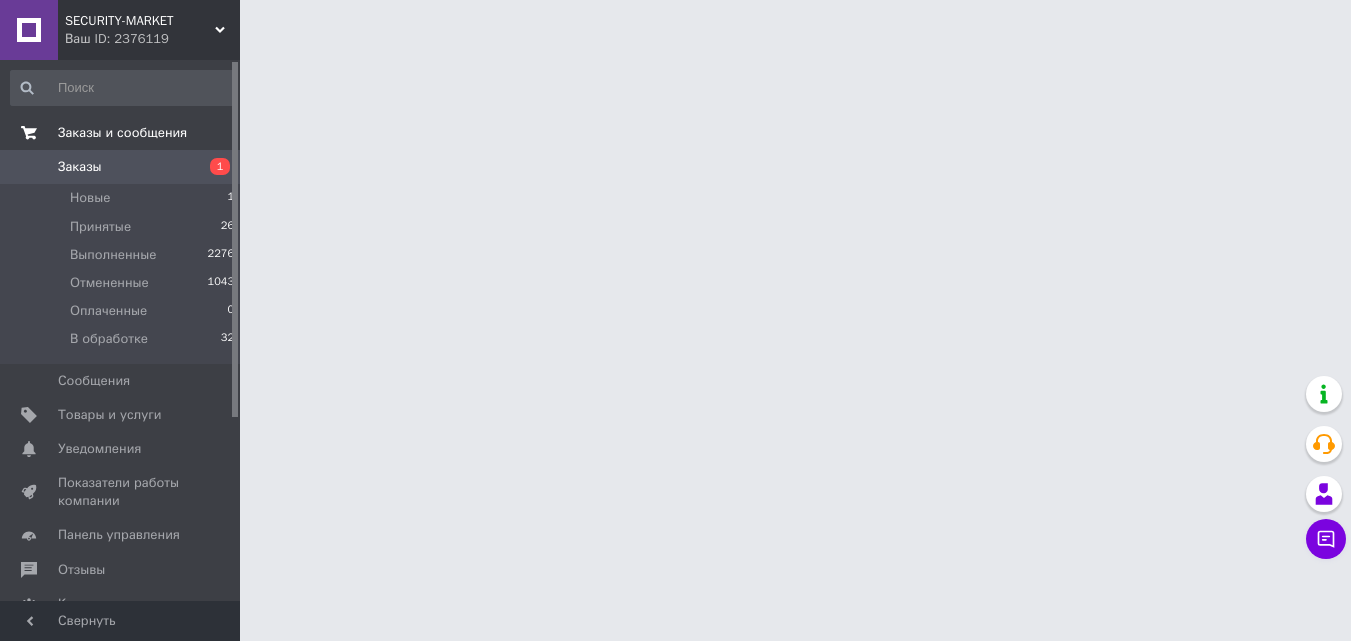 scroll, scrollTop: 0, scrollLeft: 0, axis: both 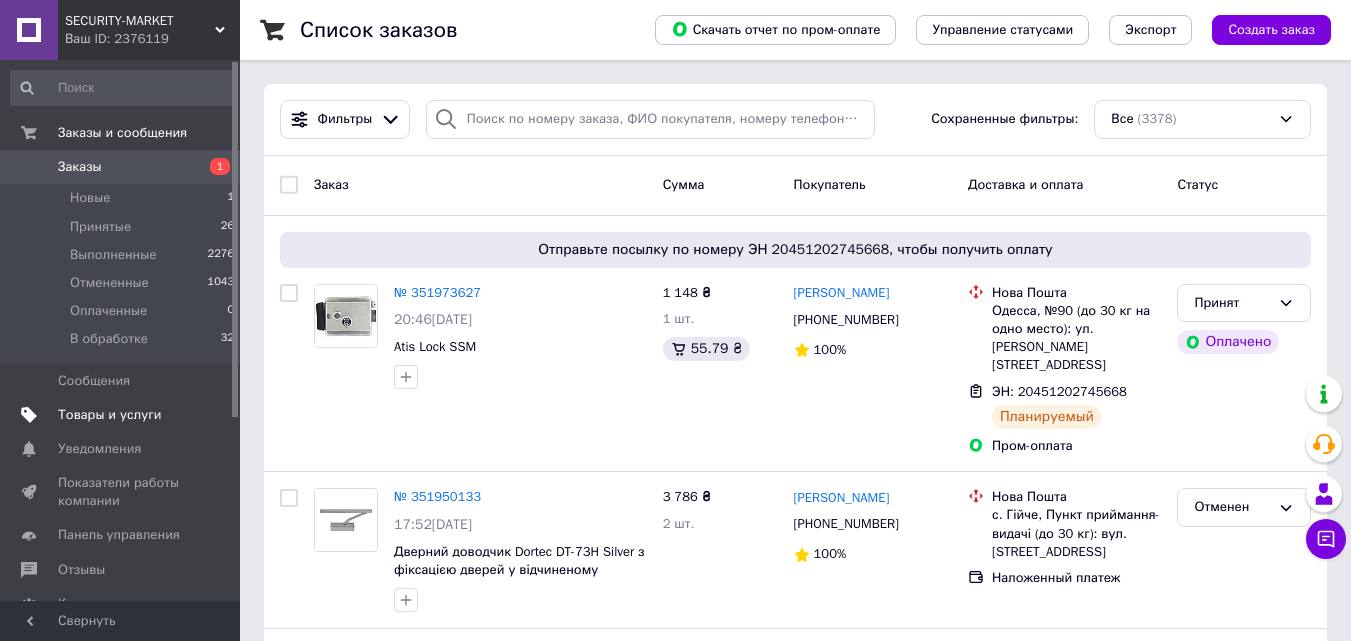 click on "Товары и услуги" at bounding box center [110, 415] 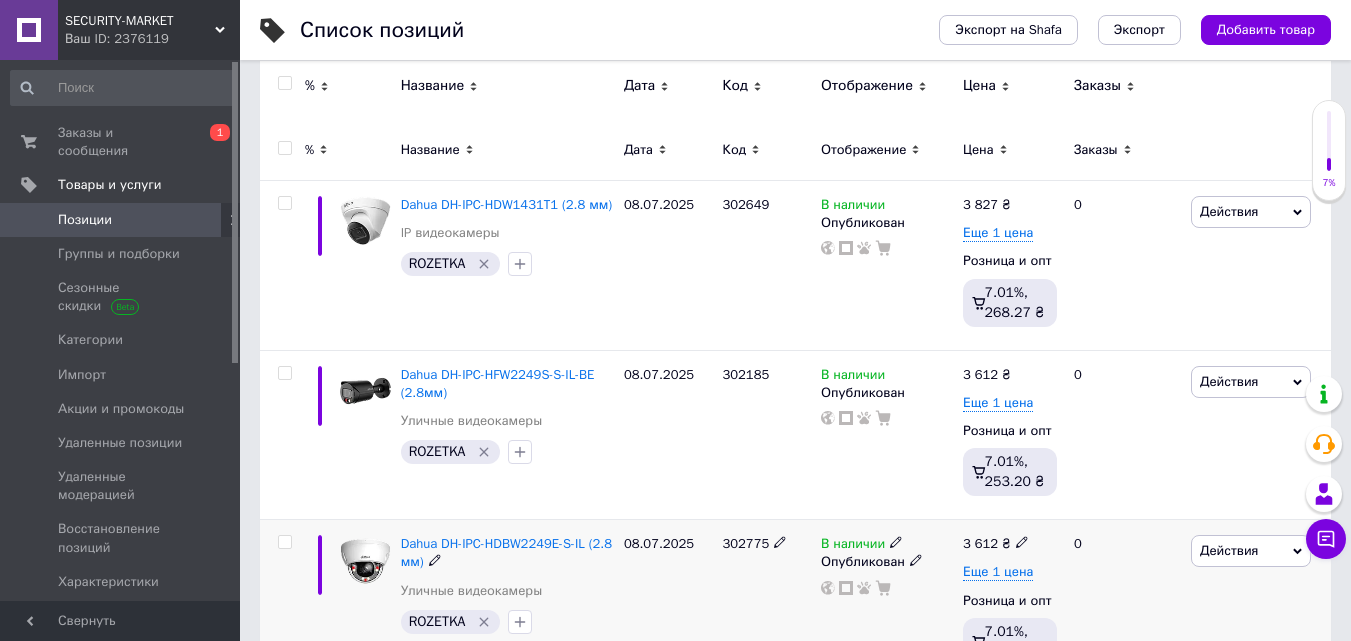 scroll, scrollTop: 100, scrollLeft: 0, axis: vertical 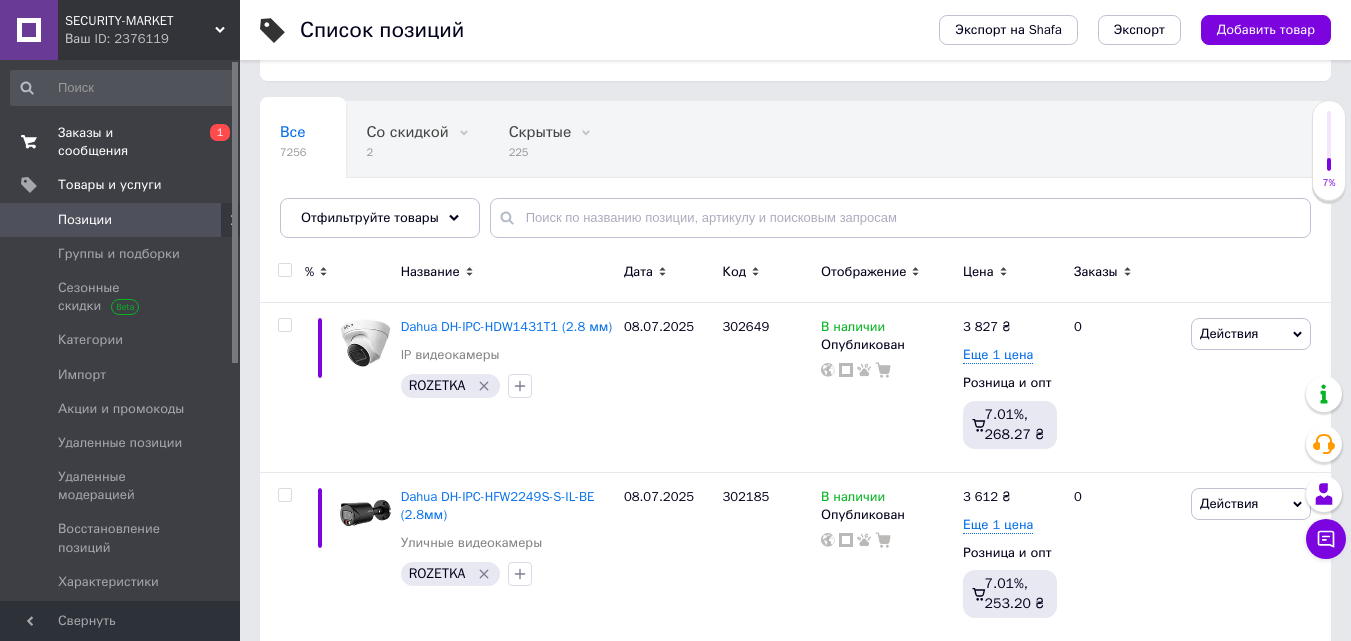 click on "Заказы и сообщения" at bounding box center (121, 142) 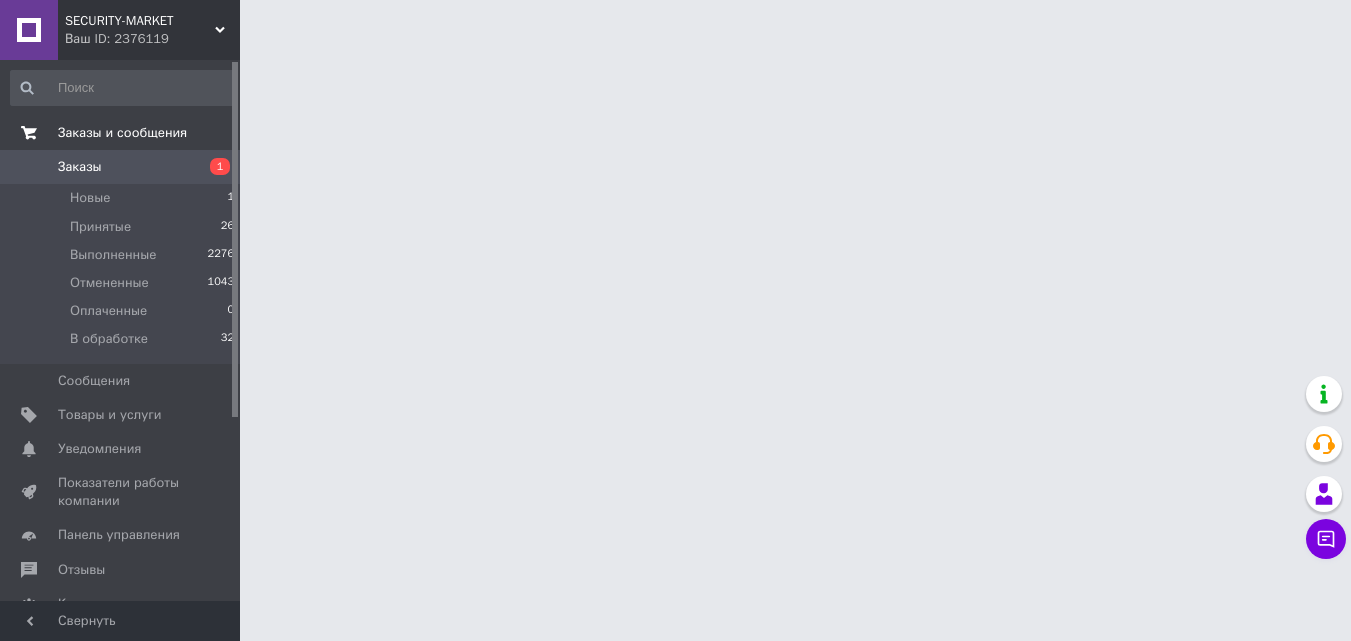 scroll, scrollTop: 0, scrollLeft: 0, axis: both 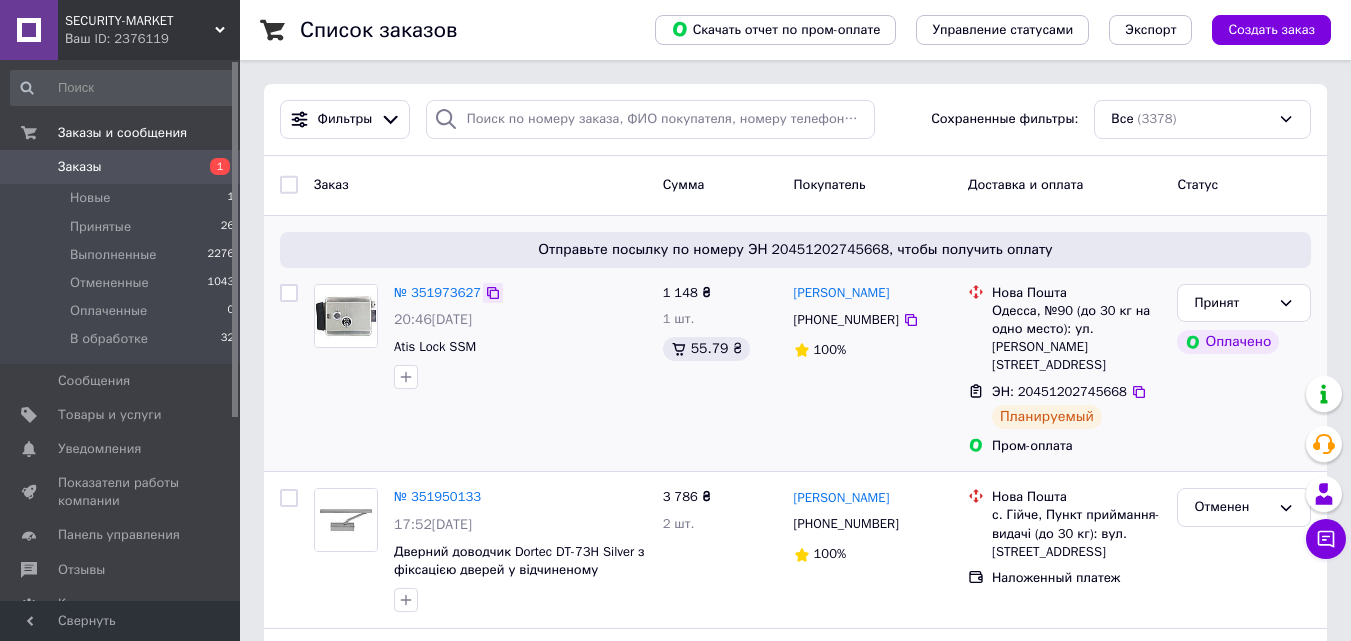 click 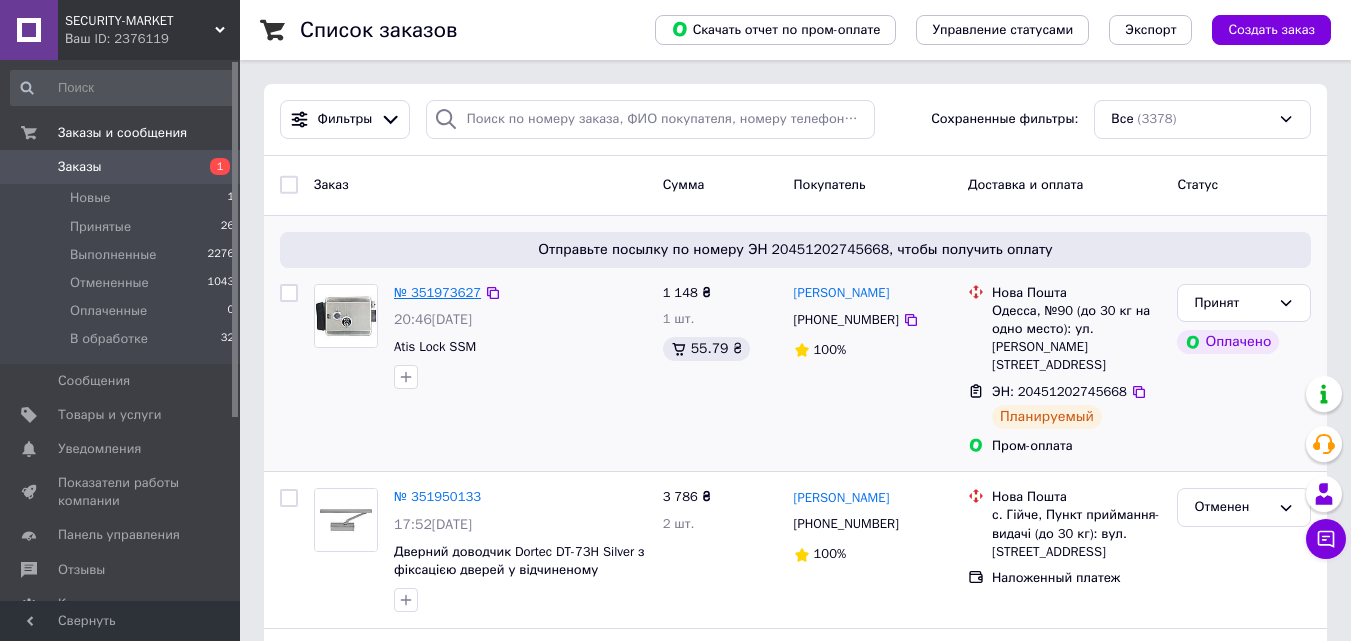click on "№ 351973627" at bounding box center (437, 292) 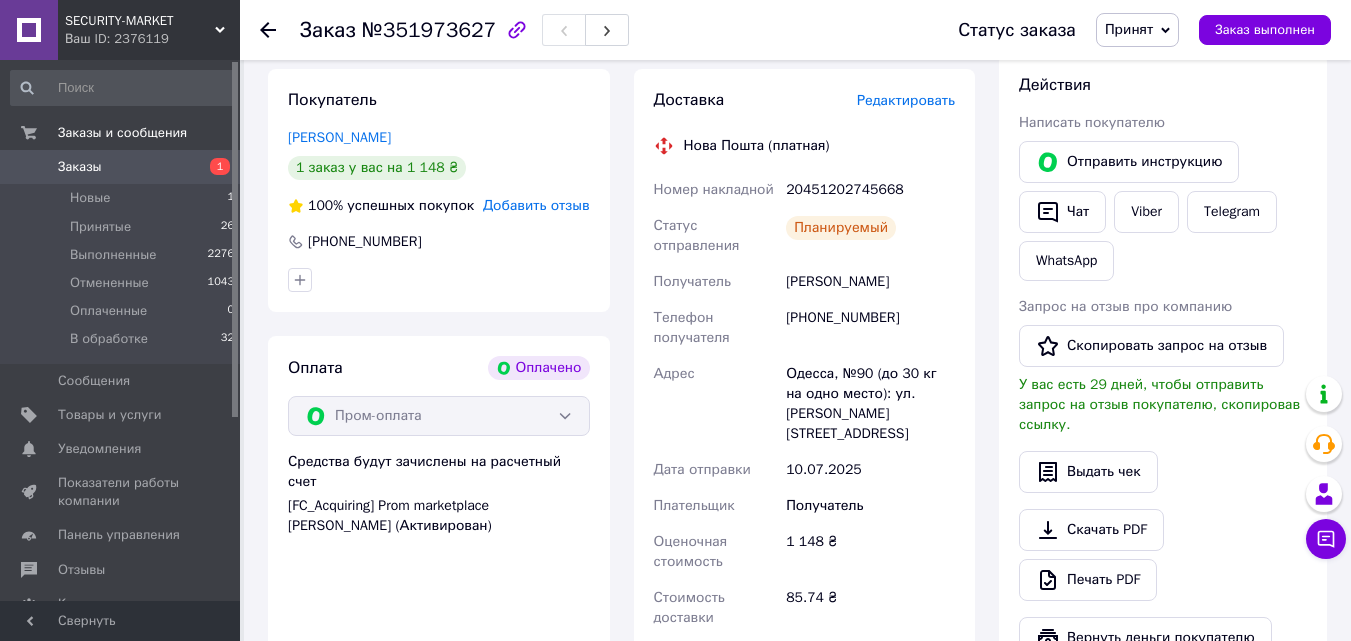 scroll, scrollTop: 900, scrollLeft: 0, axis: vertical 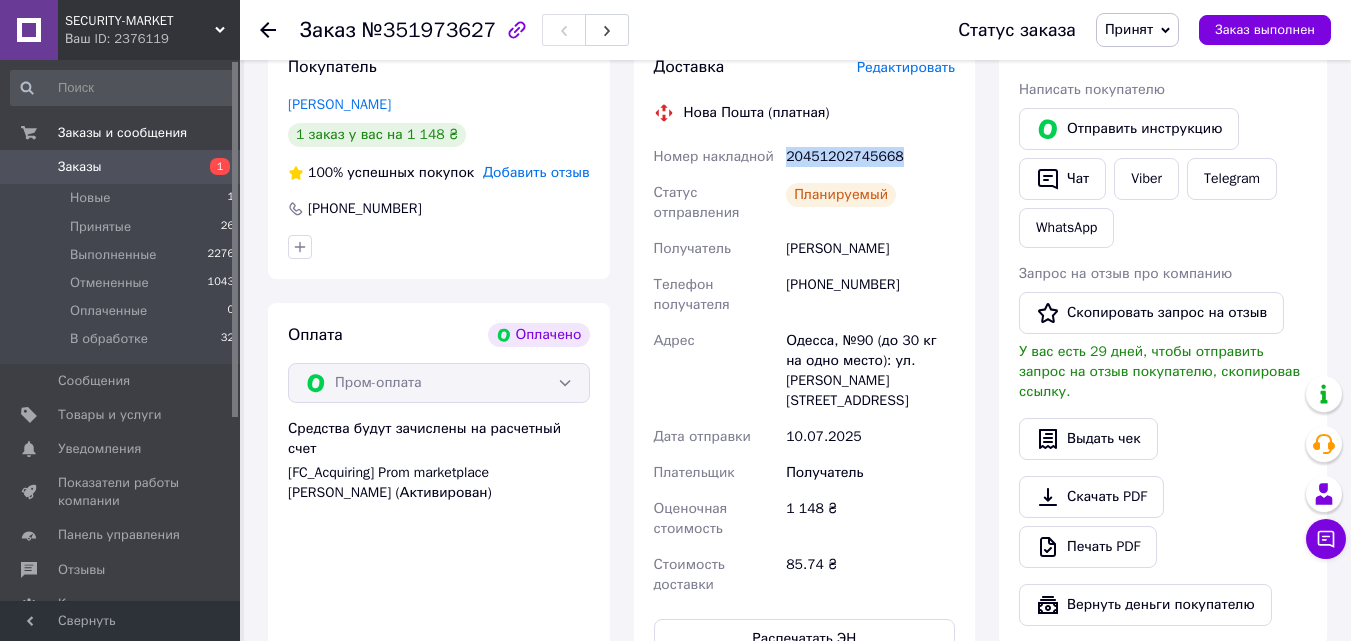 drag, startPoint x: 914, startPoint y: 148, endPoint x: 788, endPoint y: 157, distance: 126.32102 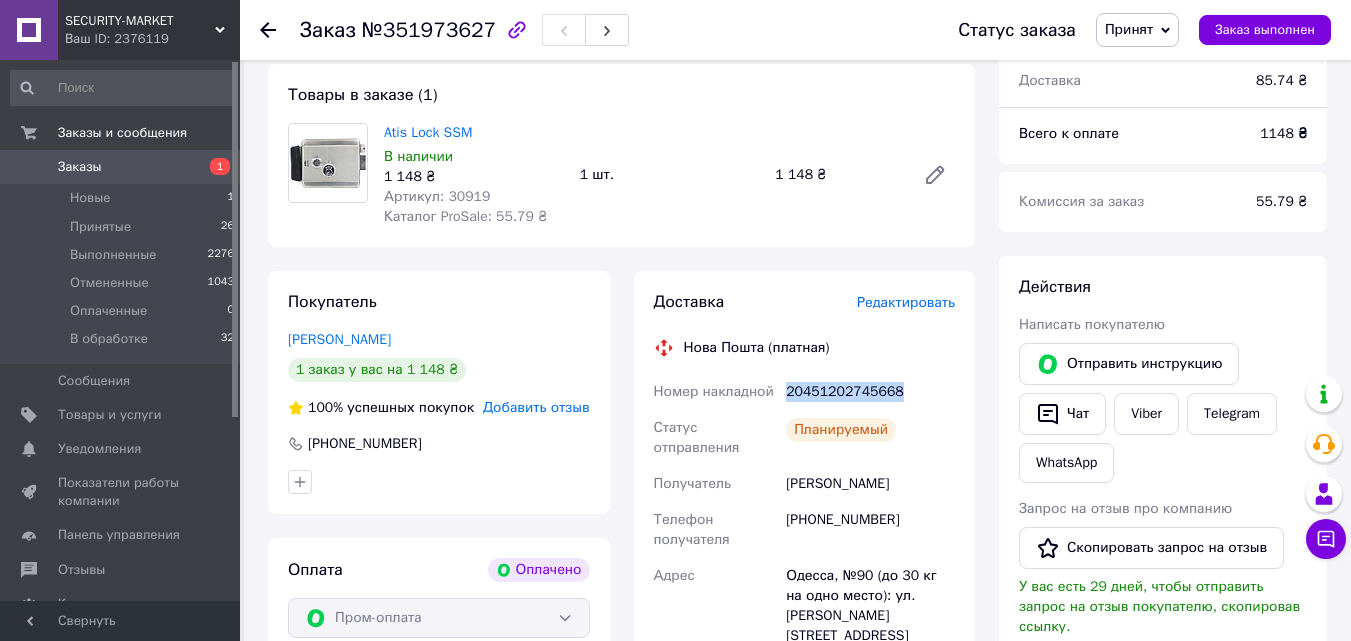 scroll, scrollTop: 700, scrollLeft: 0, axis: vertical 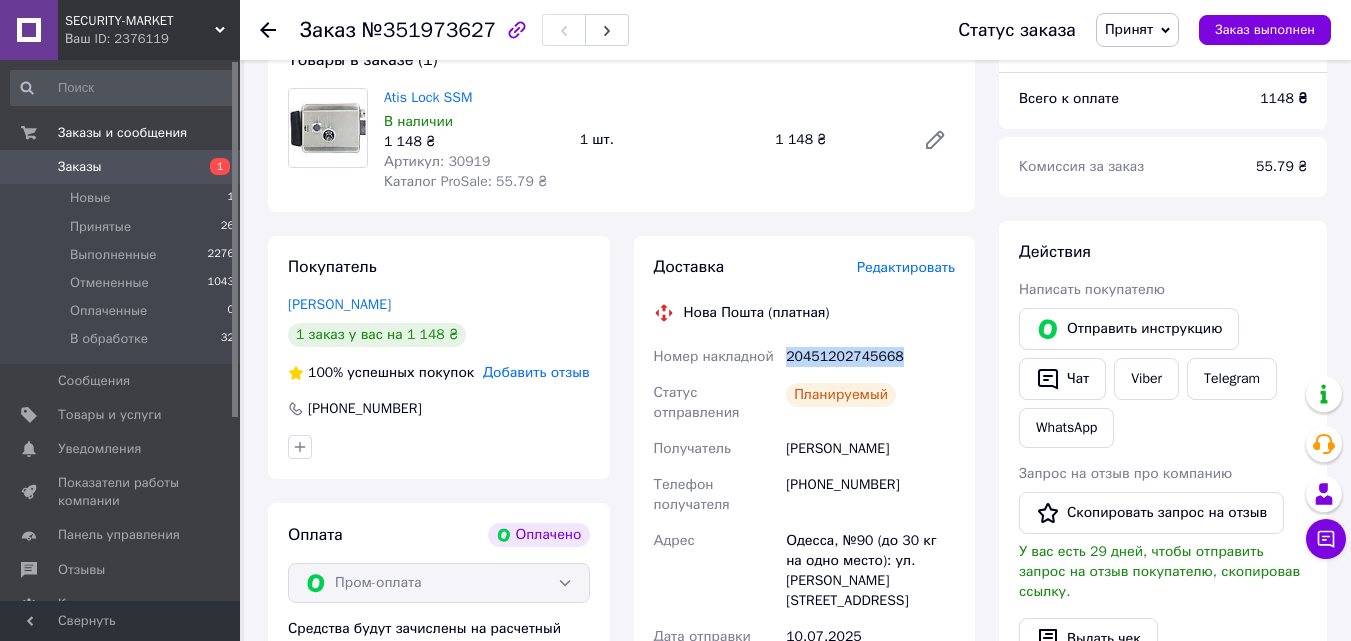 drag, startPoint x: 927, startPoint y: 444, endPoint x: 748, endPoint y: 448, distance: 179.0447 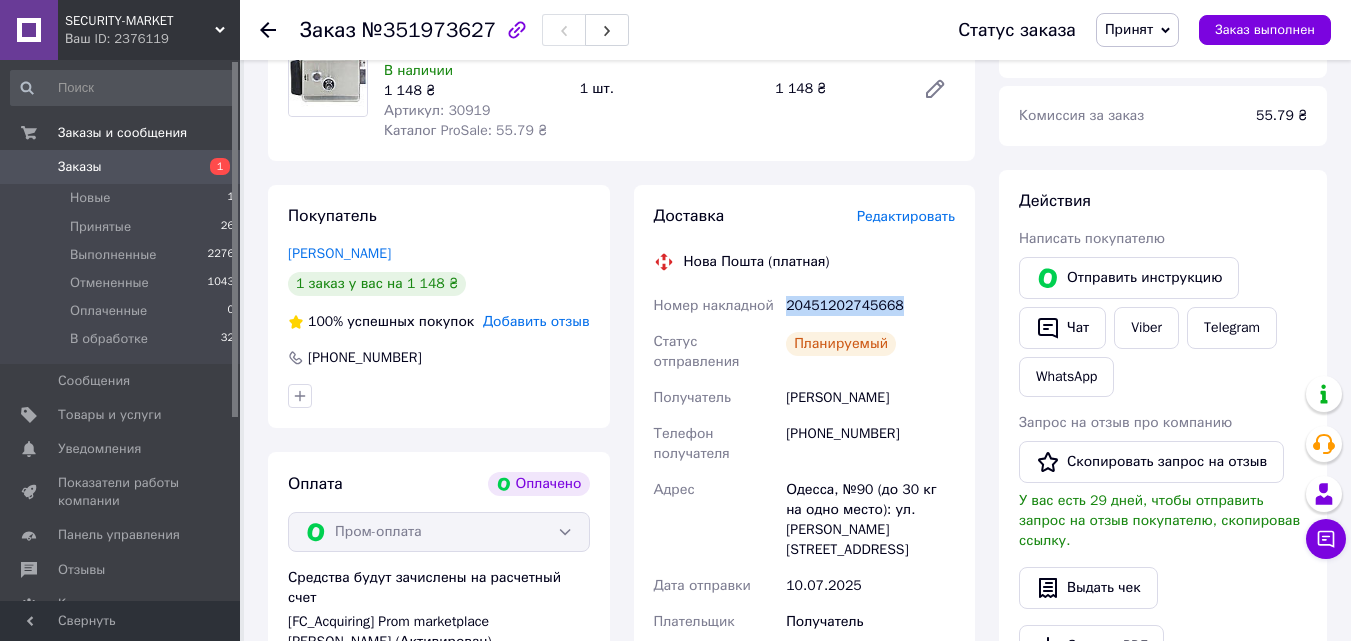 scroll, scrollTop: 800, scrollLeft: 0, axis: vertical 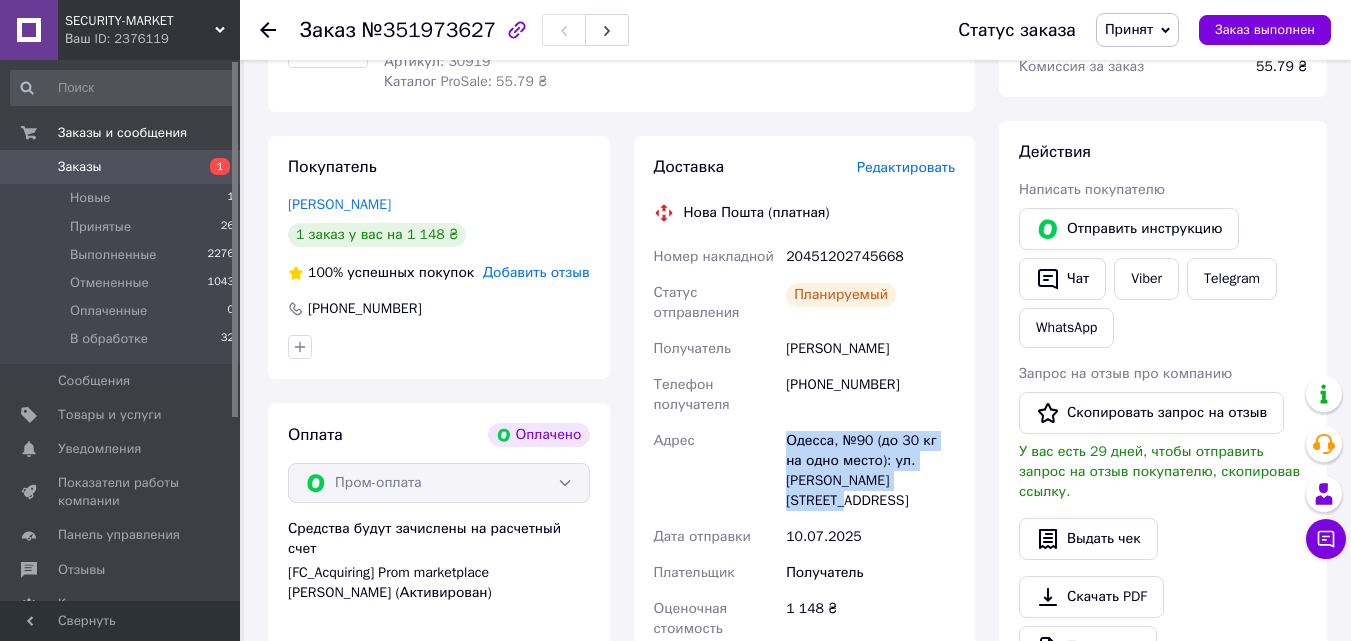 drag, startPoint x: 787, startPoint y: 429, endPoint x: 917, endPoint y: 481, distance: 140.01428 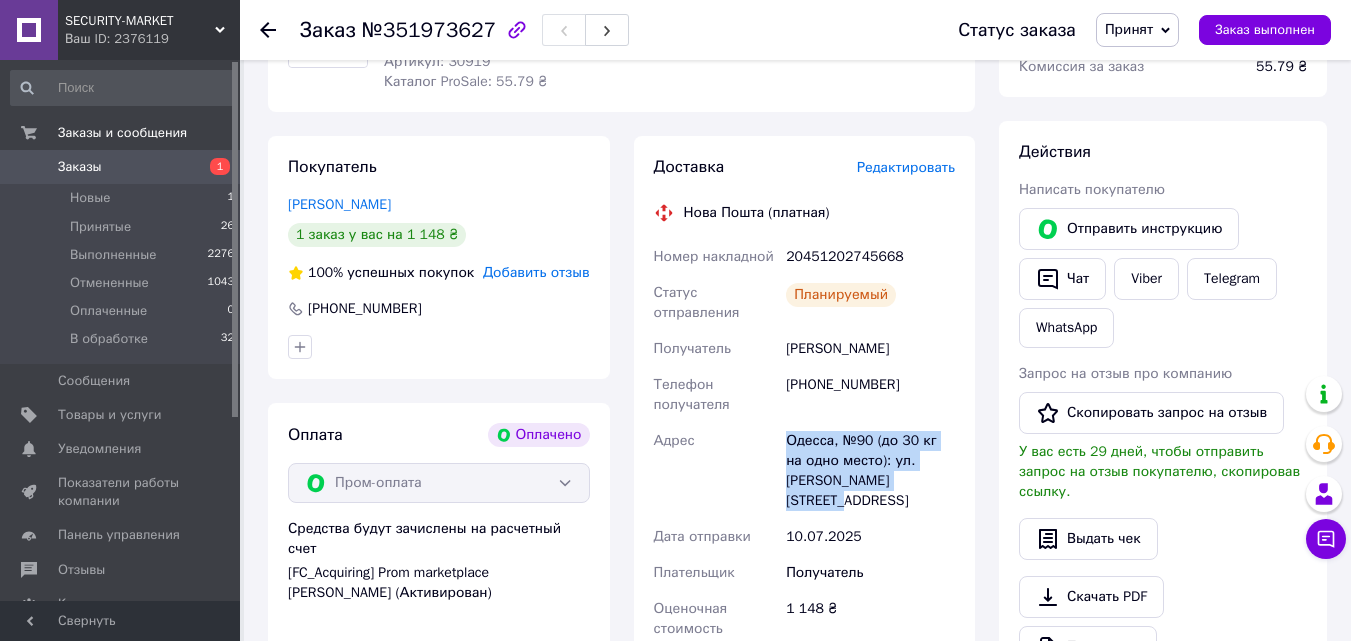 copy on "Одесса, №90 (до 30 кг на одно место): ул. [PERSON_NAME][STREET_ADDRESS]" 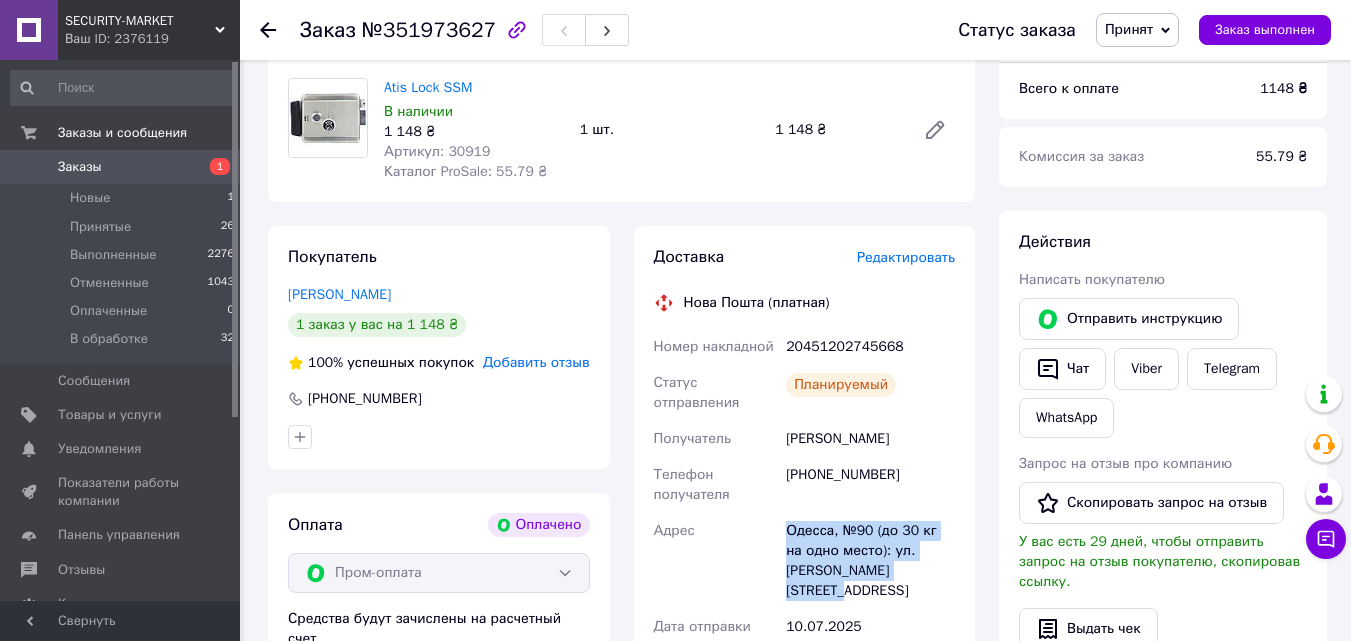 scroll, scrollTop: 800, scrollLeft: 0, axis: vertical 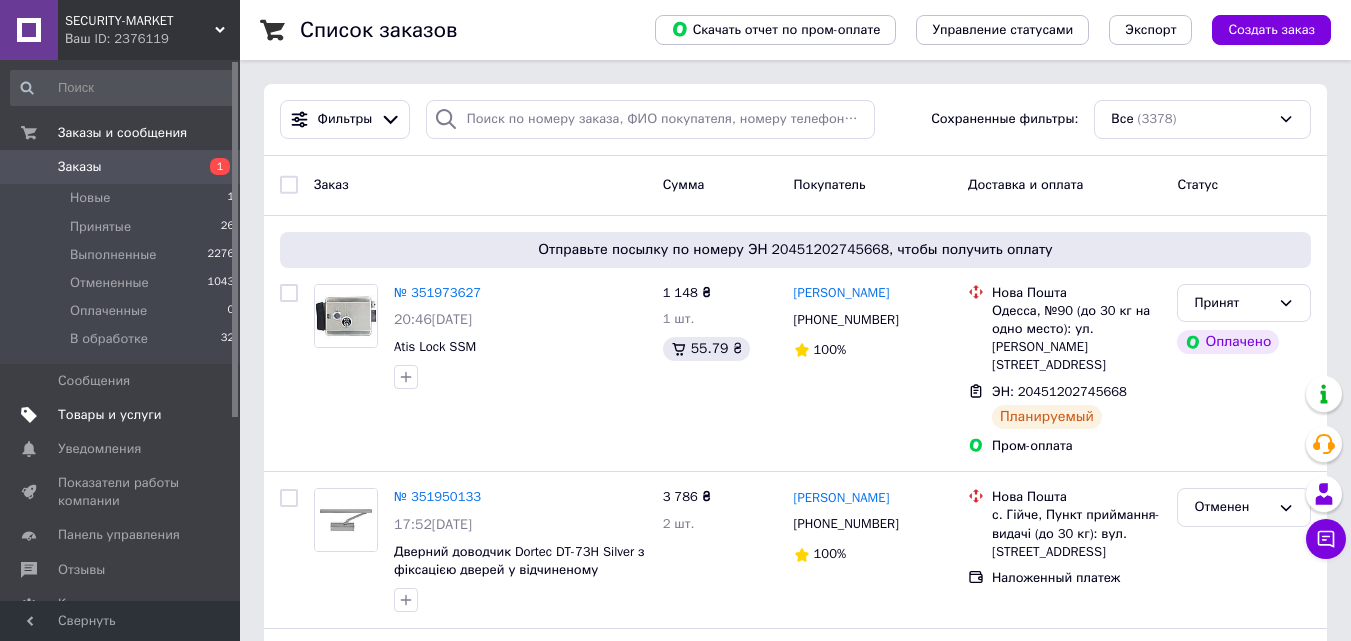 click on "Товары и услуги" at bounding box center (123, 415) 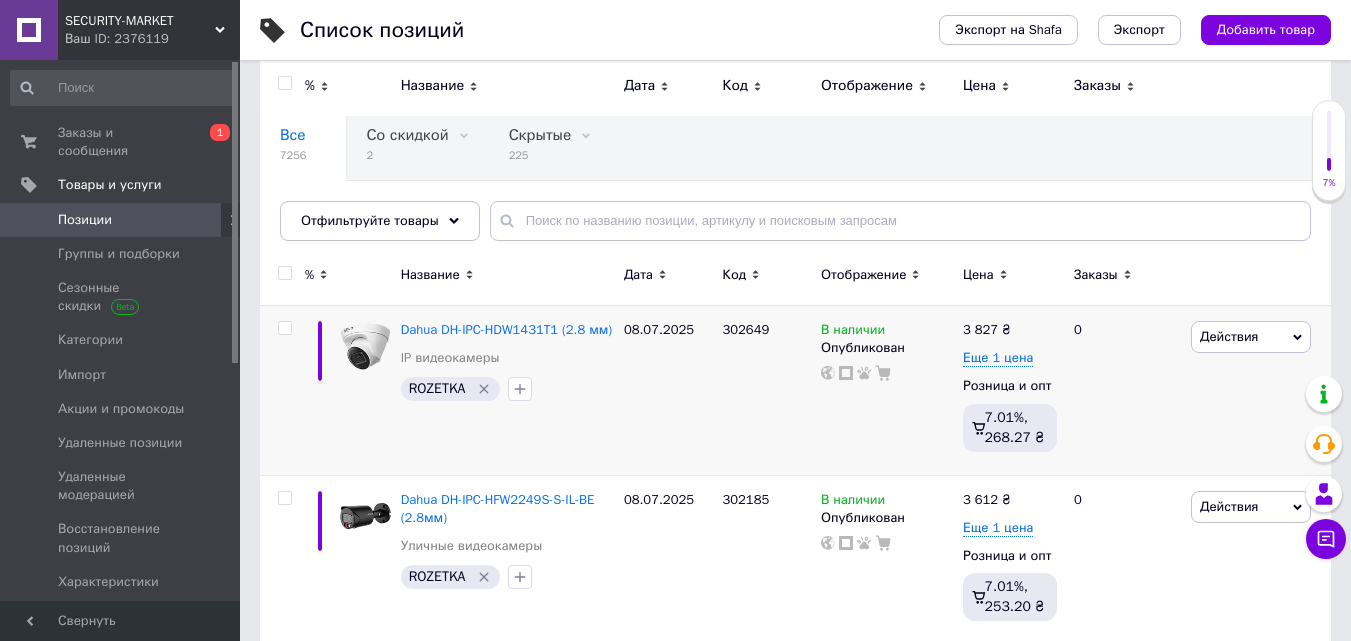 scroll, scrollTop: 0, scrollLeft: 0, axis: both 